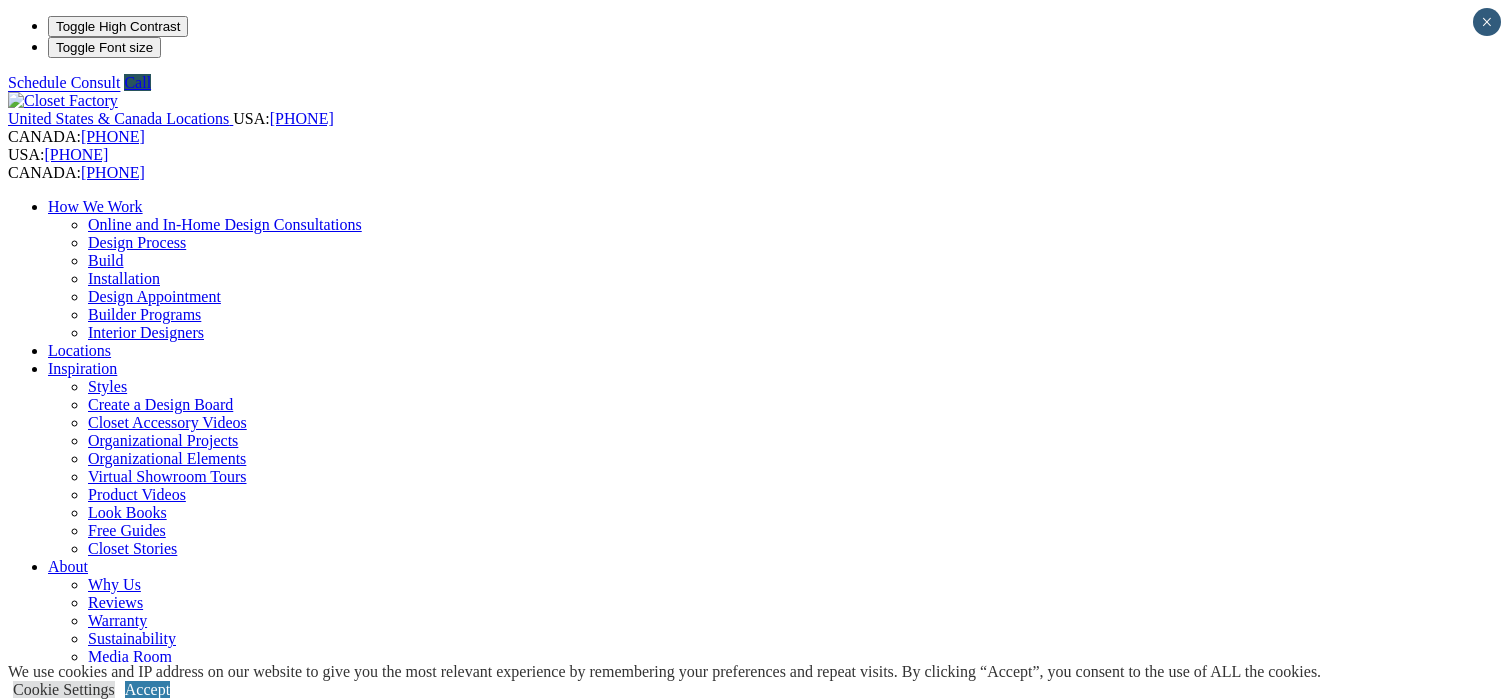 scroll, scrollTop: 0, scrollLeft: 0, axis: both 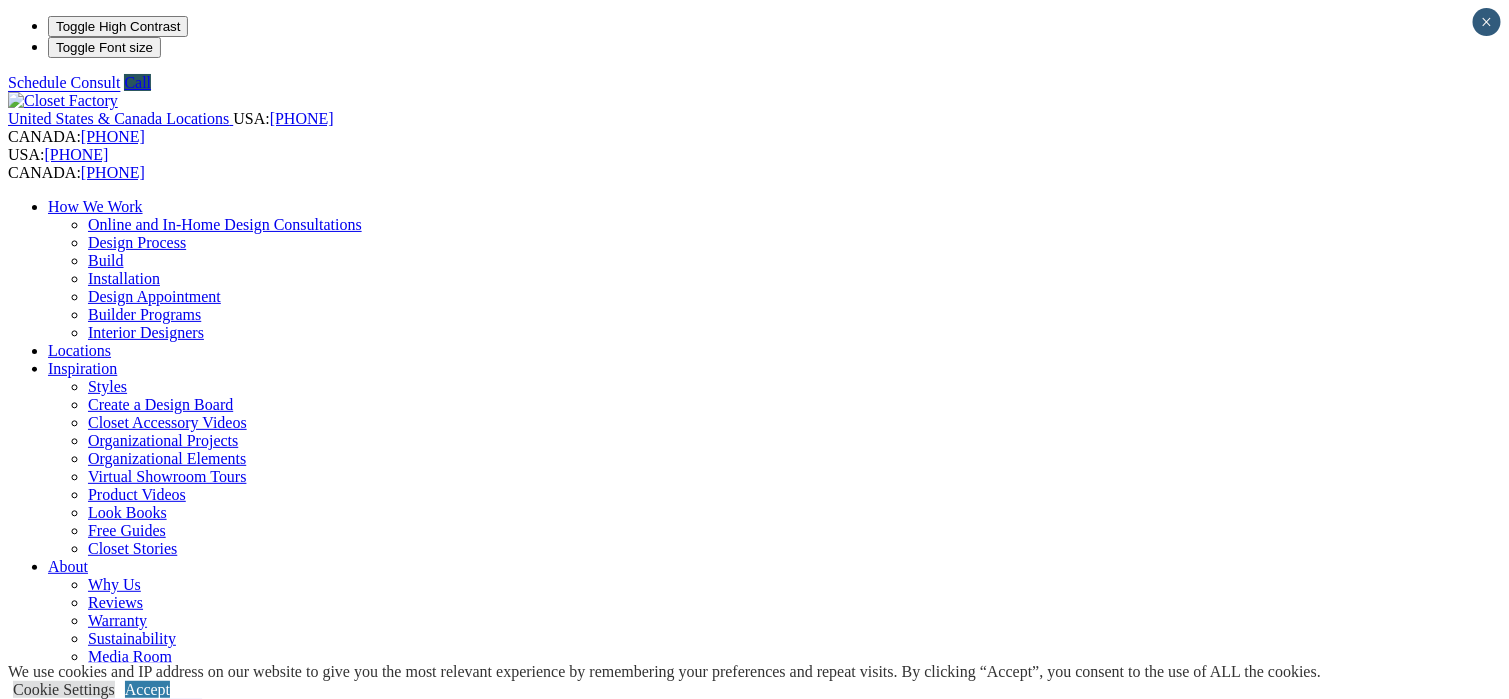 click on "CLOSE (X)" at bounding box center (46, 1853) 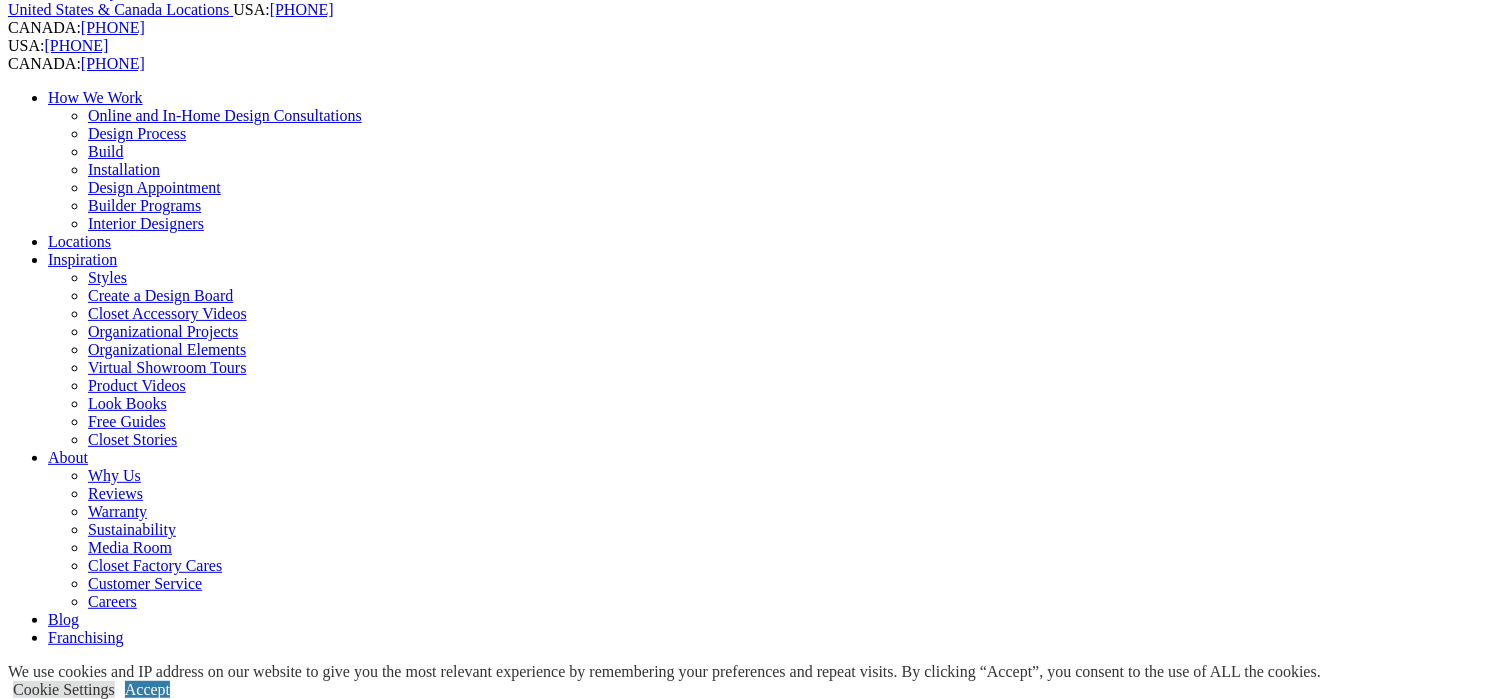 scroll, scrollTop: 0, scrollLeft: 0, axis: both 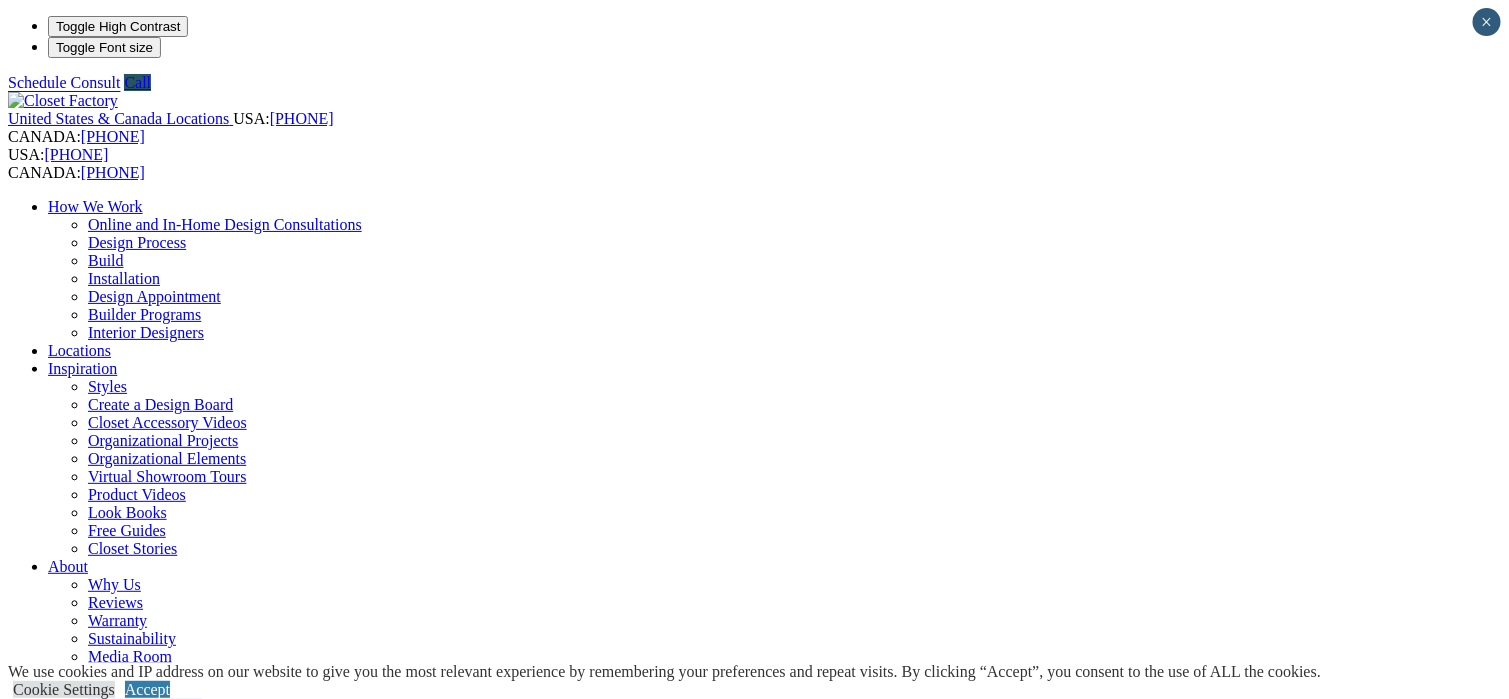 click on "Home Office" at bounding box center [90, 994] 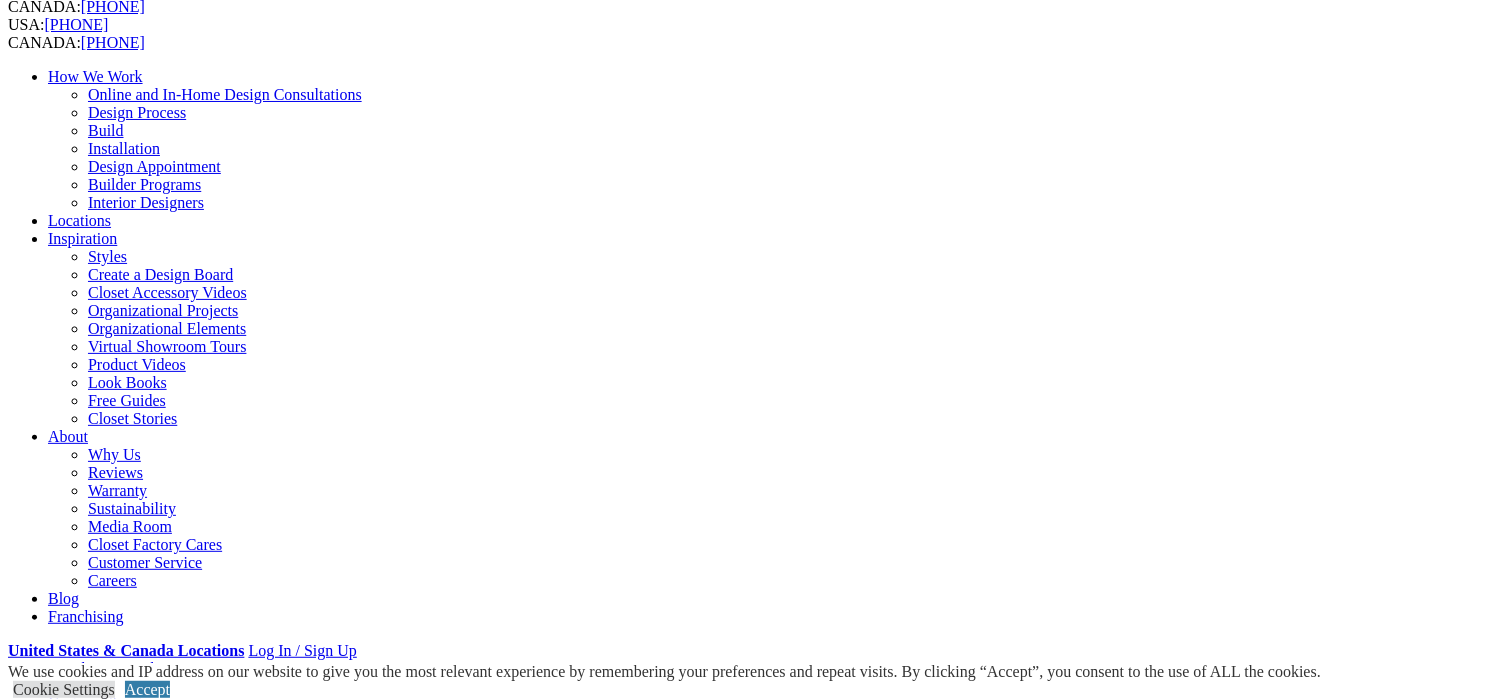 scroll, scrollTop: 200, scrollLeft: 0, axis: vertical 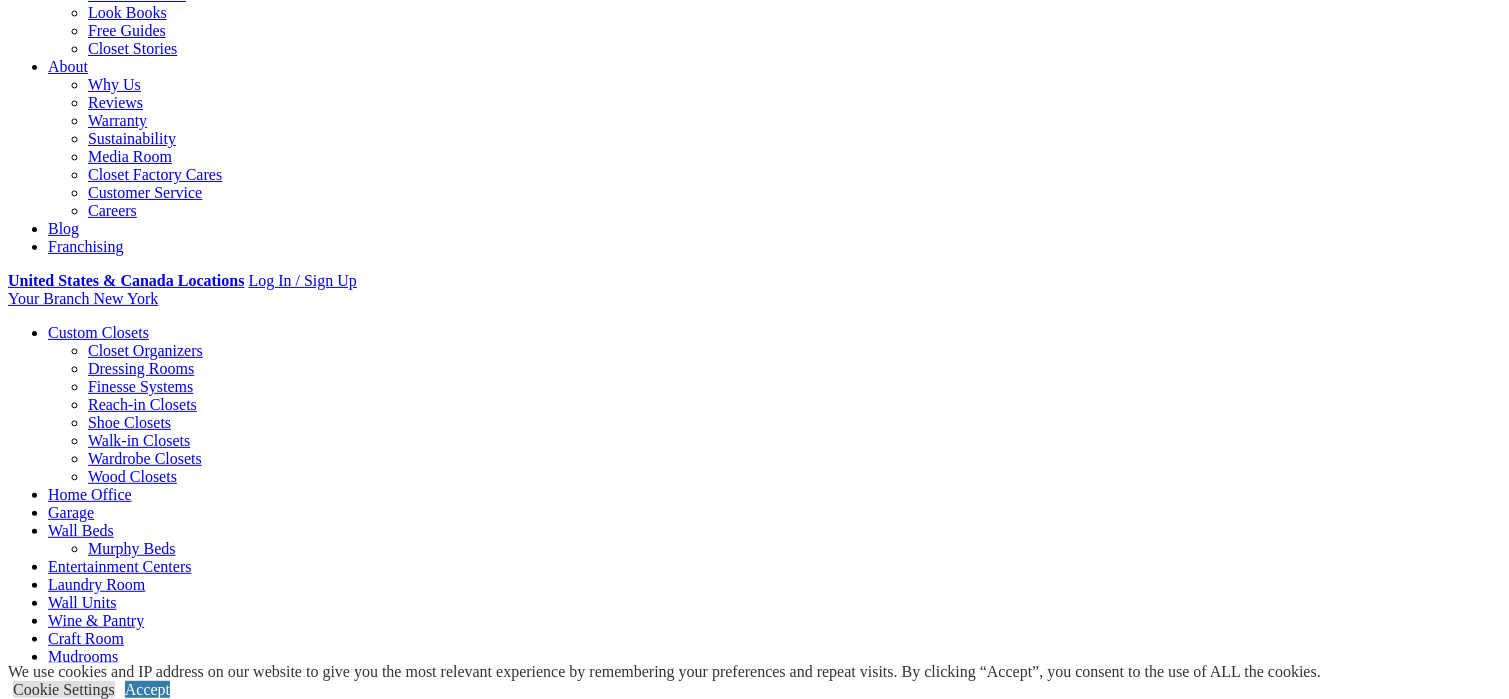 click on "Styles" at bounding box center (318, 1540) 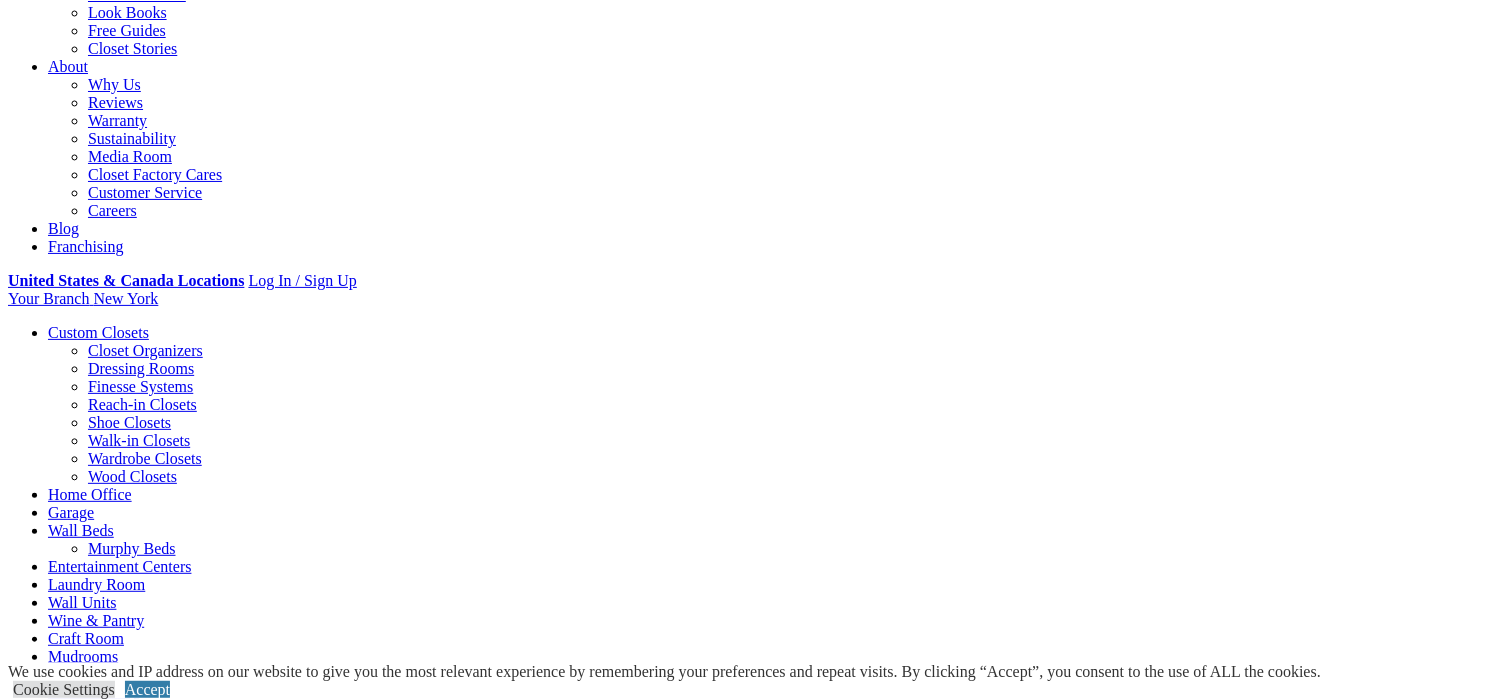 click on "Your Branch
New York
ZIP code
*" at bounding box center (754, 299) 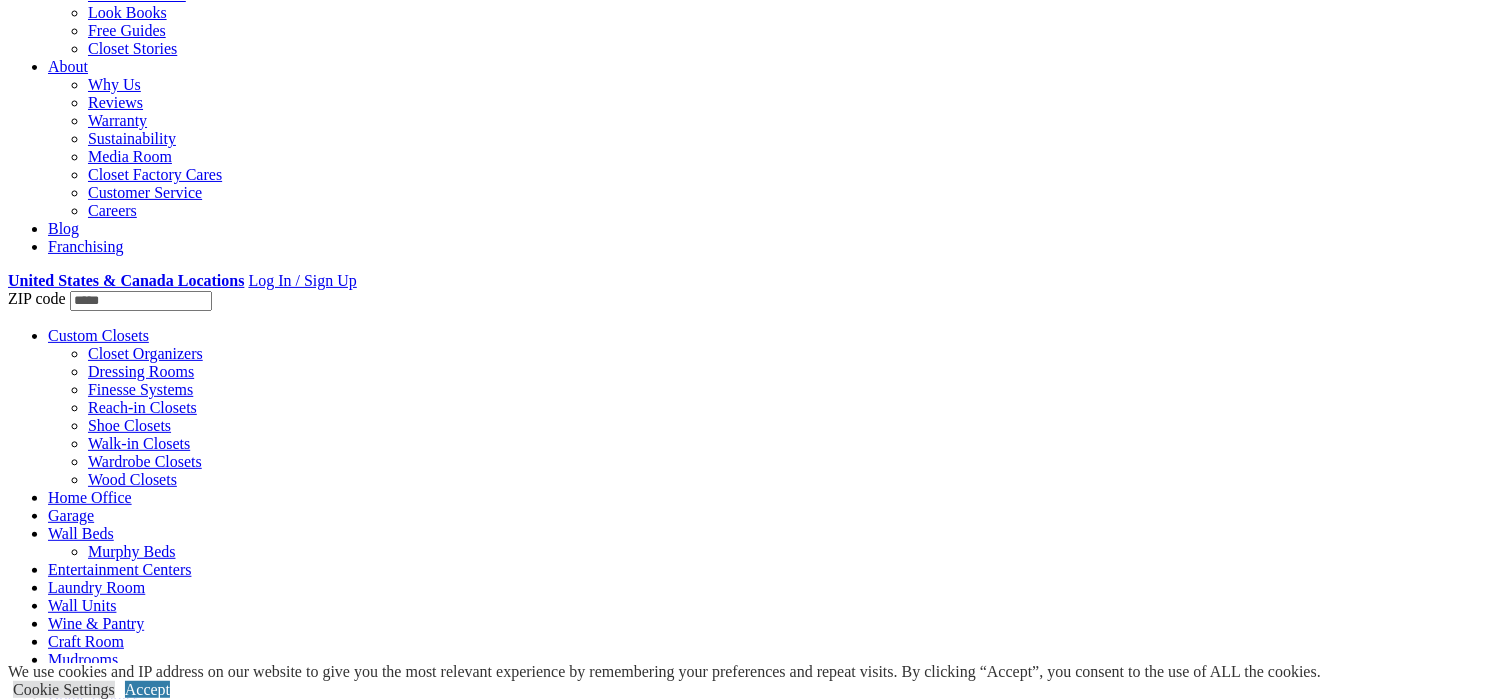 type on "*****" 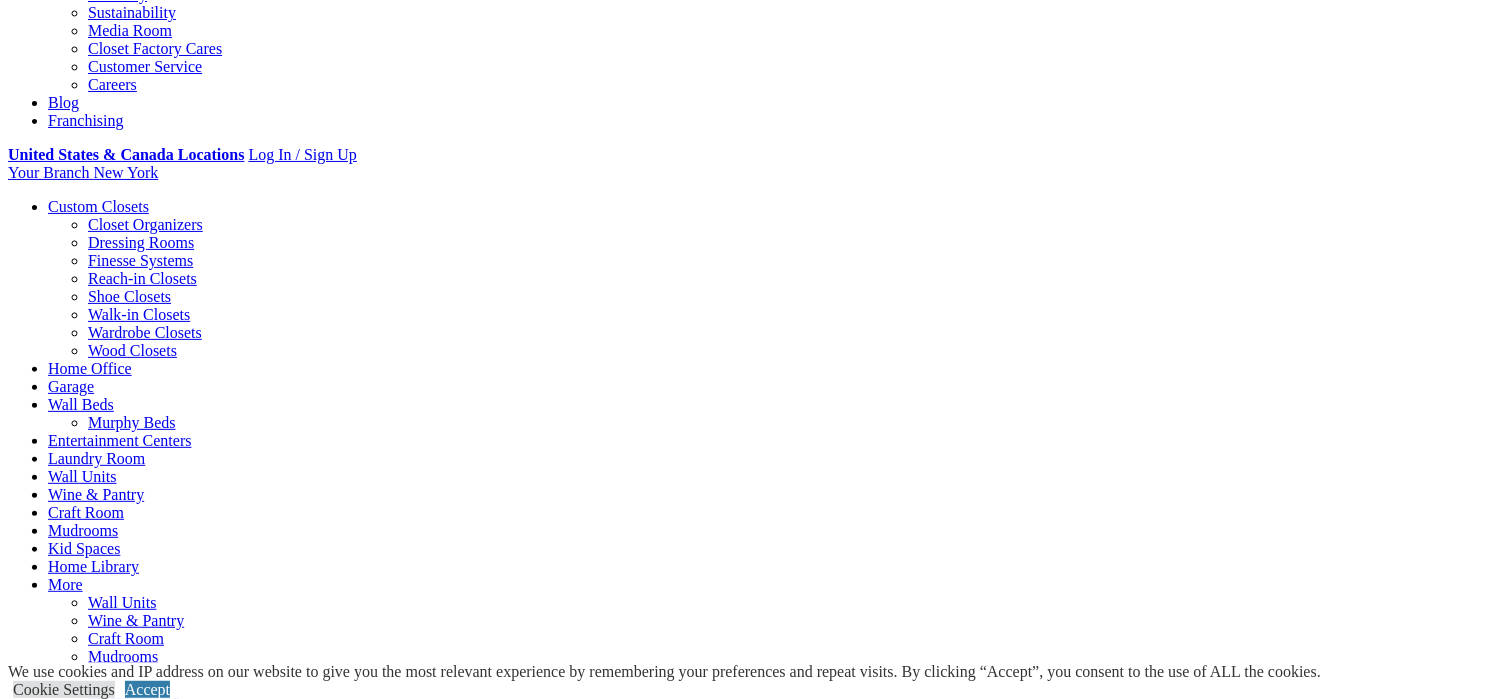 click on "Locations" at bounding box center [79, -276] 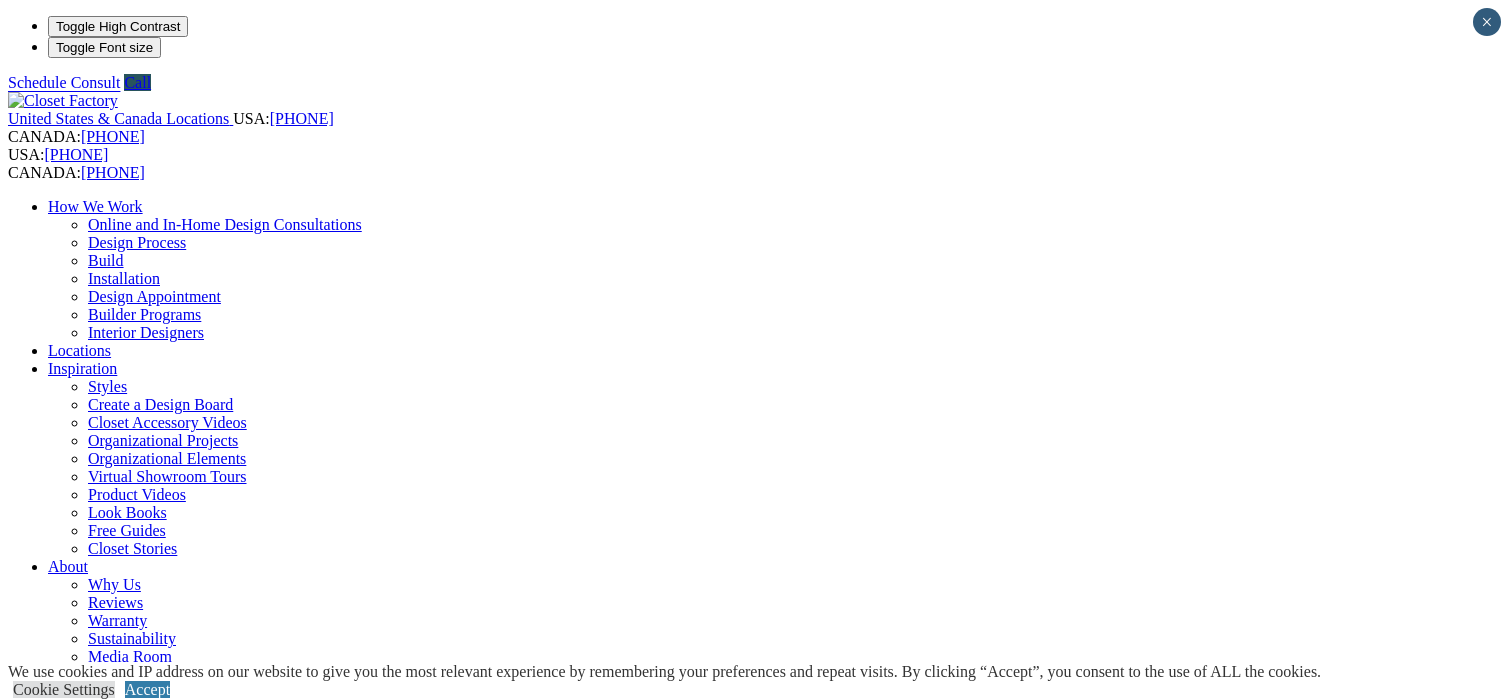 scroll, scrollTop: 0, scrollLeft: 0, axis: both 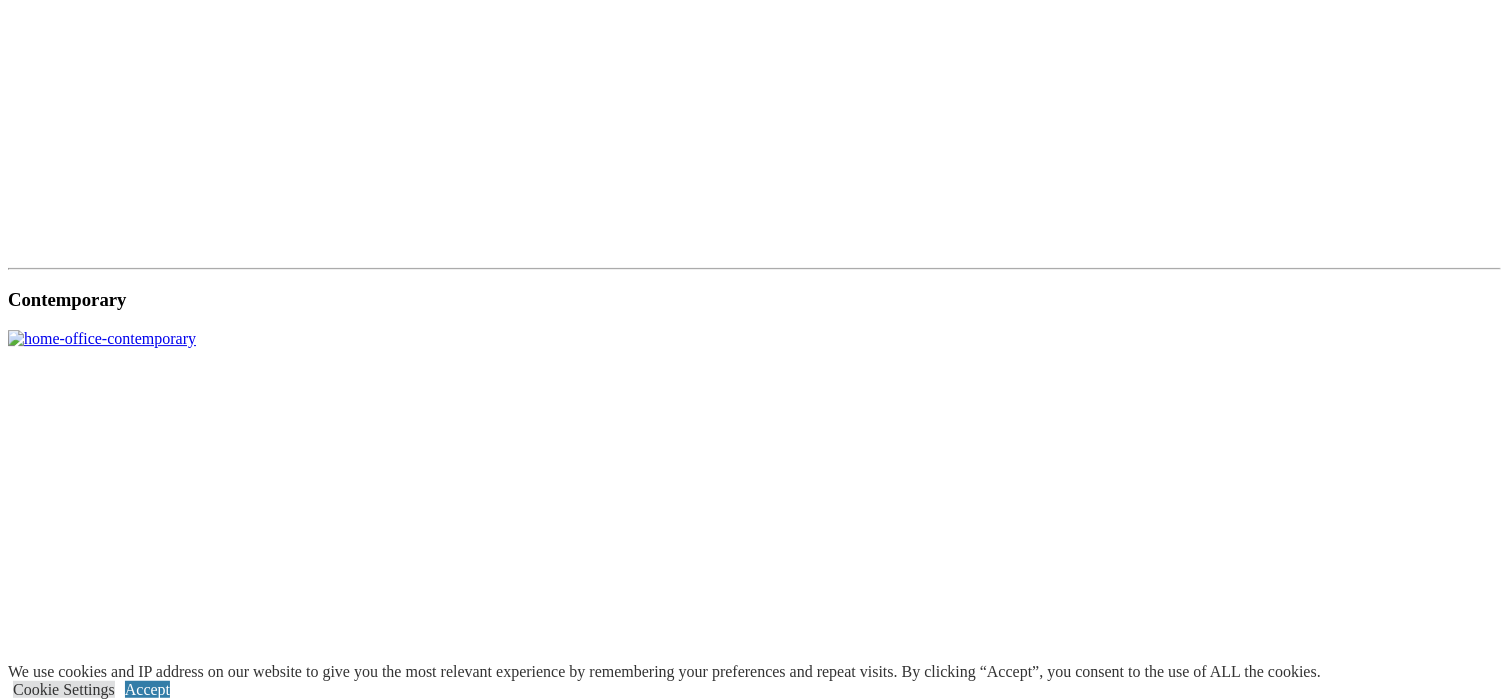 click on "Wall Units" at bounding box center [82, -1098] 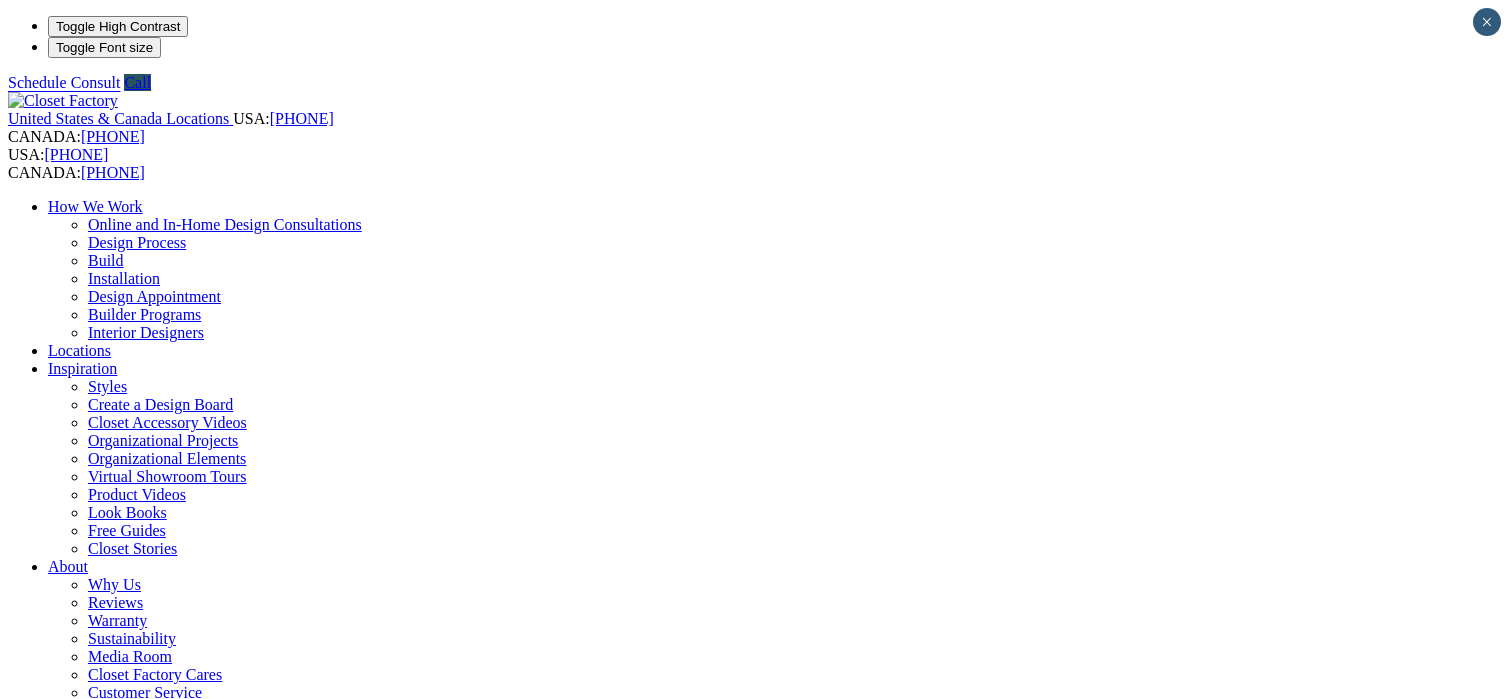 scroll, scrollTop: 0, scrollLeft: 0, axis: both 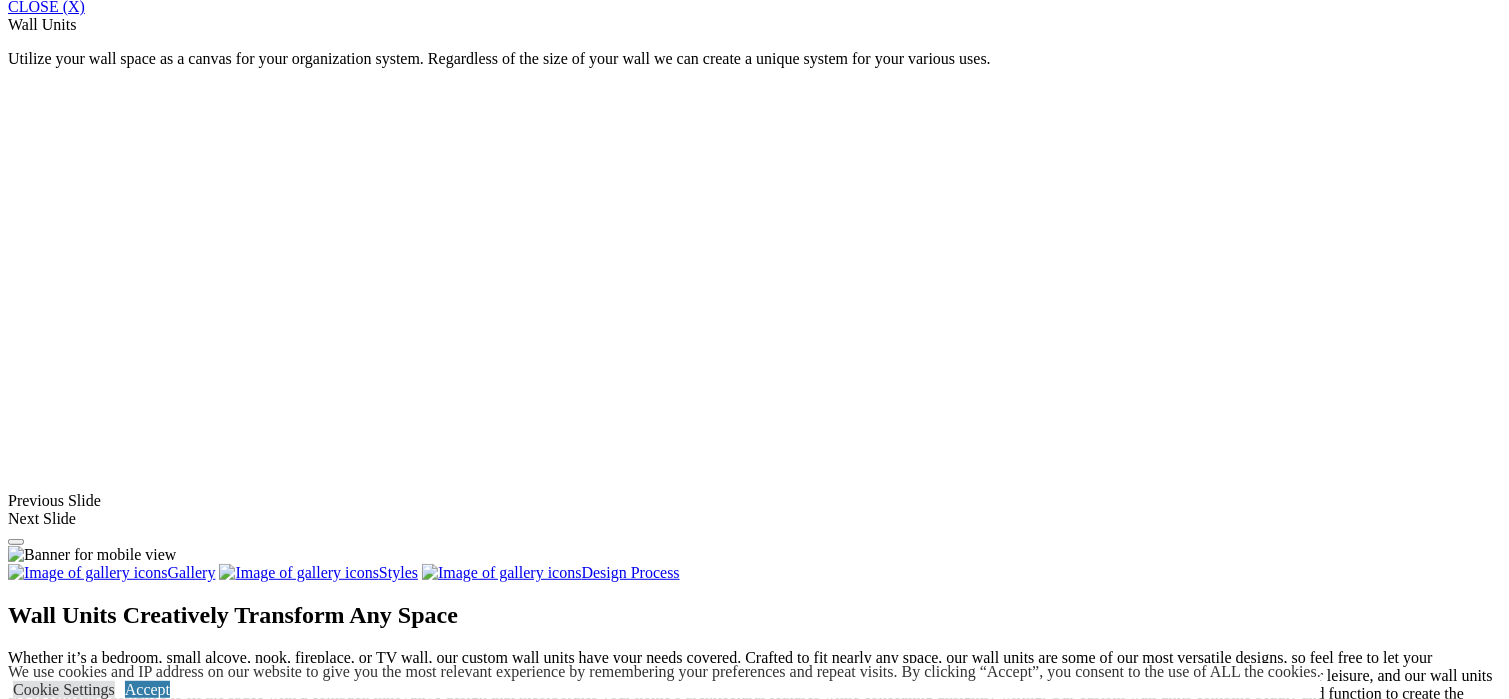 click on "Bookshelves" at bounding box center (89, 1429) 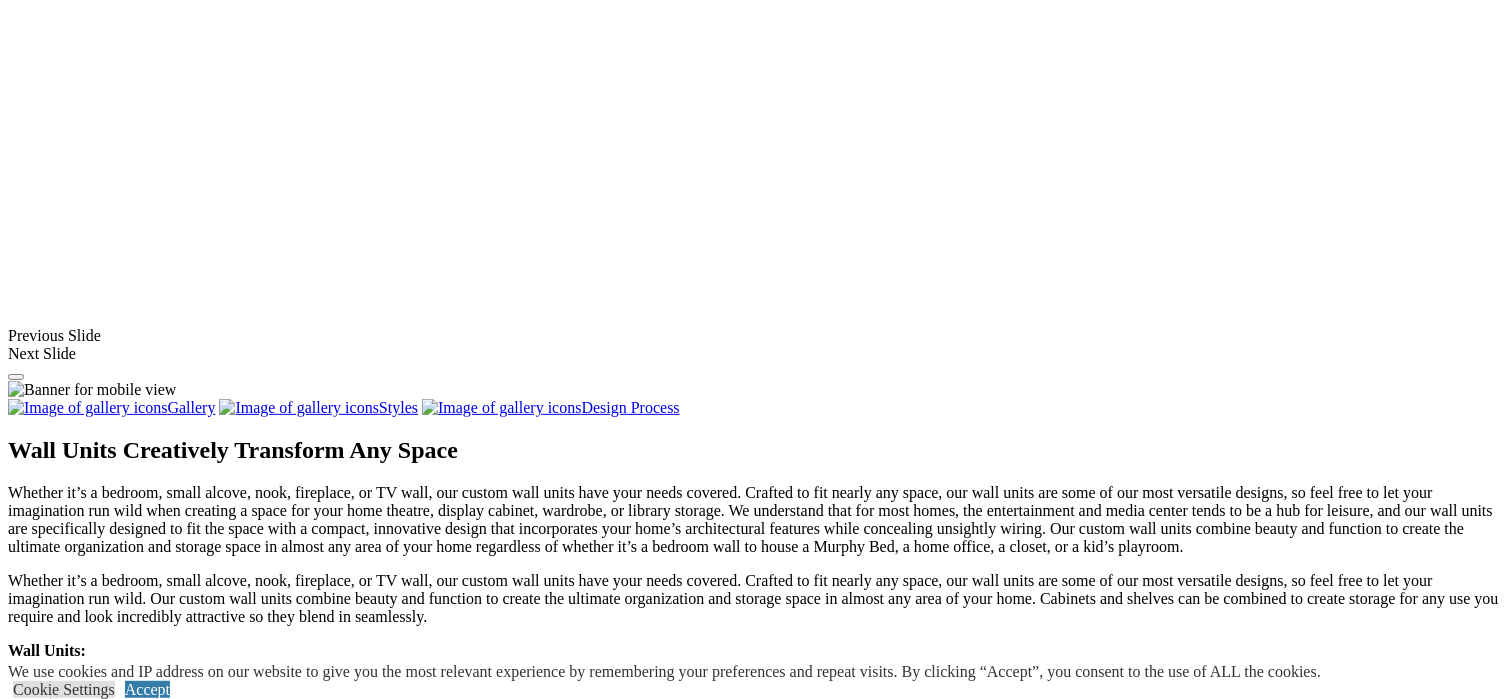 scroll, scrollTop: 1600, scrollLeft: 0, axis: vertical 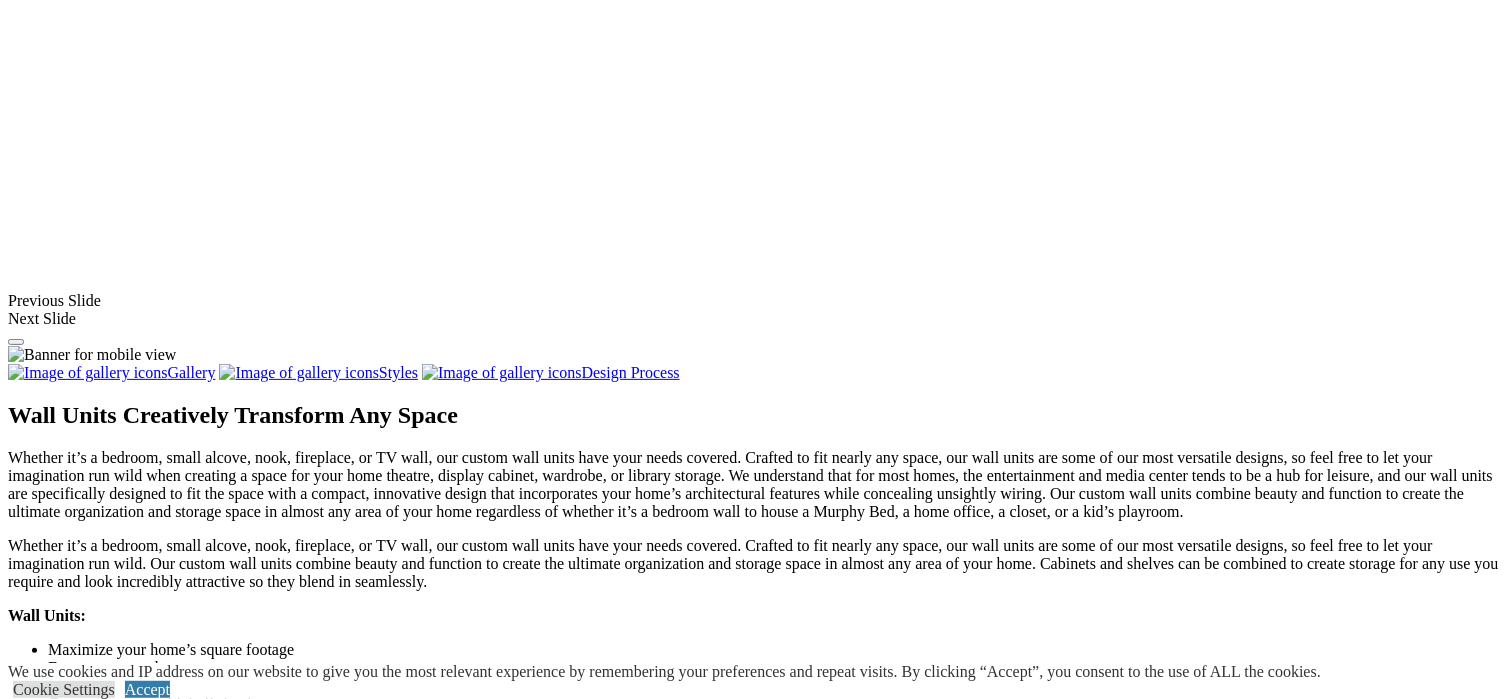 click at bounding box center (1048, 1321) 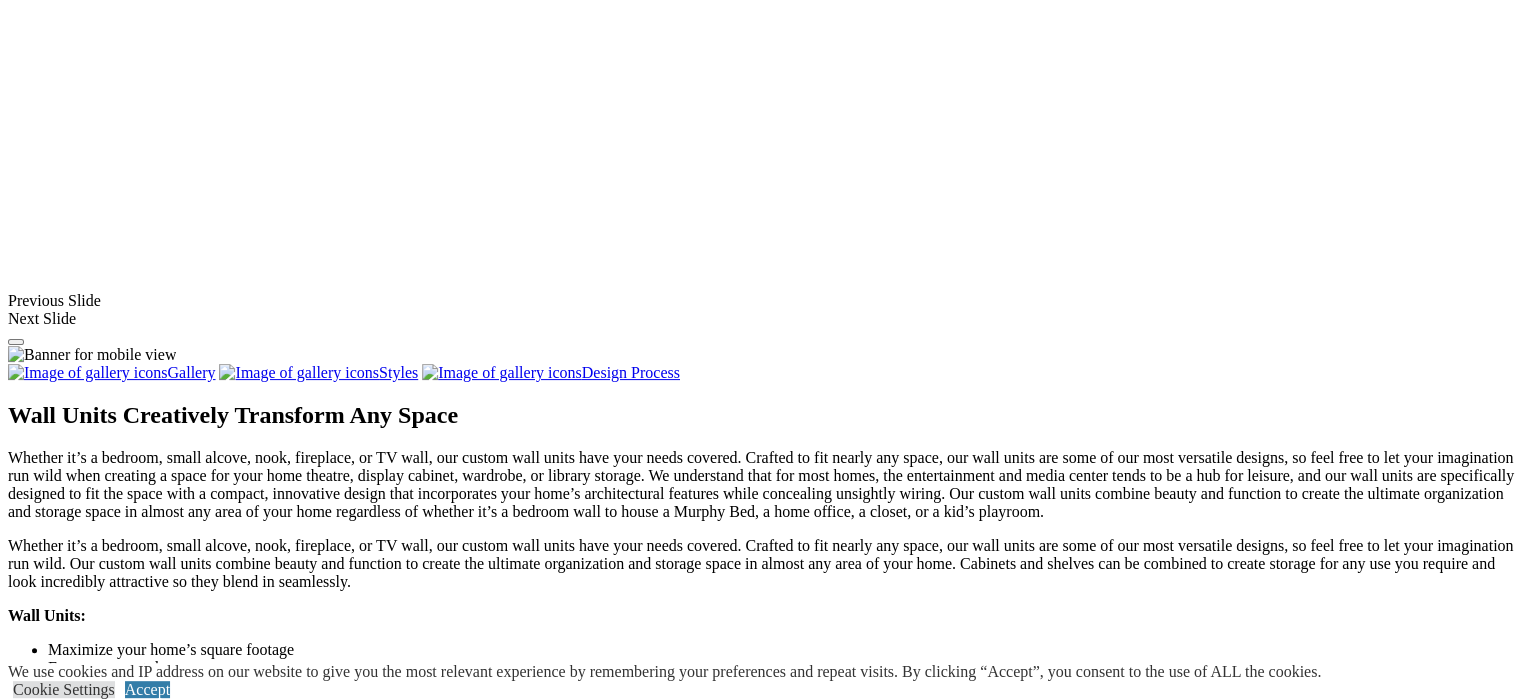 click at bounding box center (8, 36570) 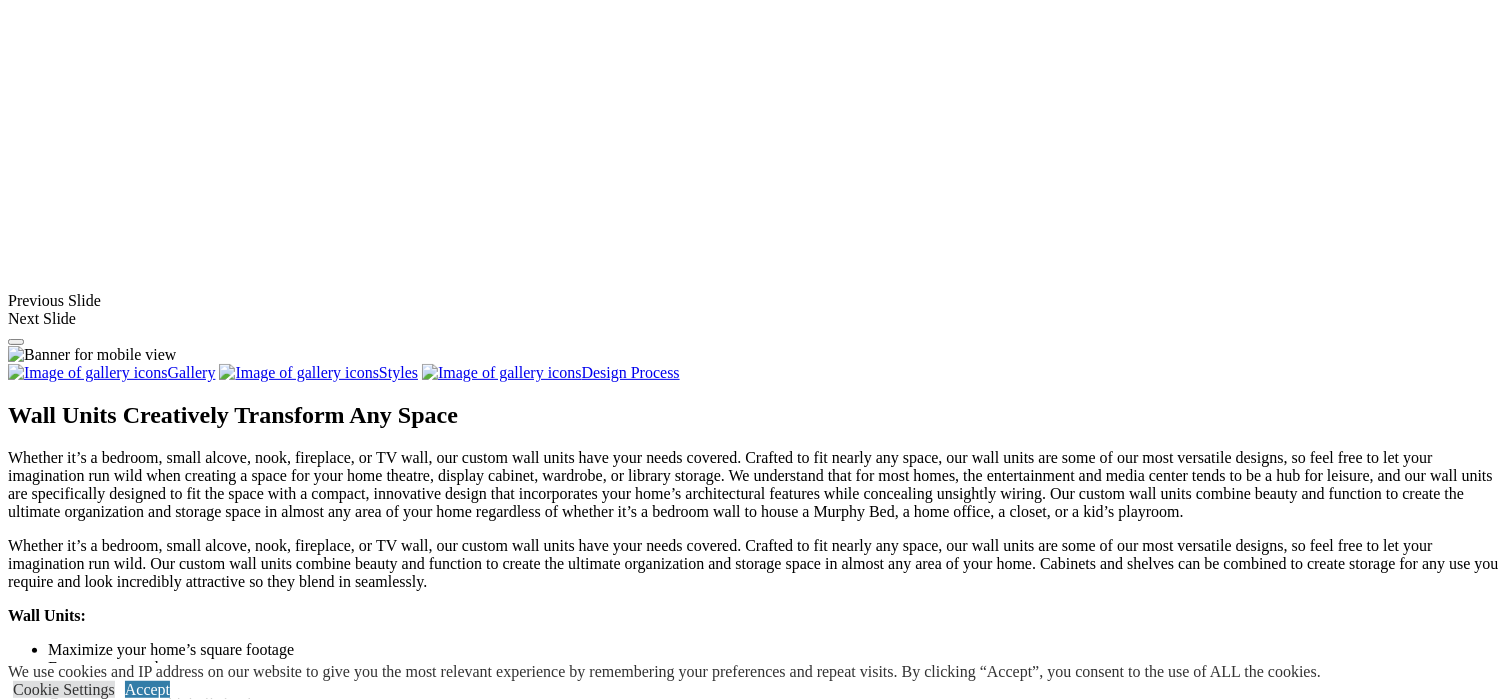 click at bounding box center (360, 1321) 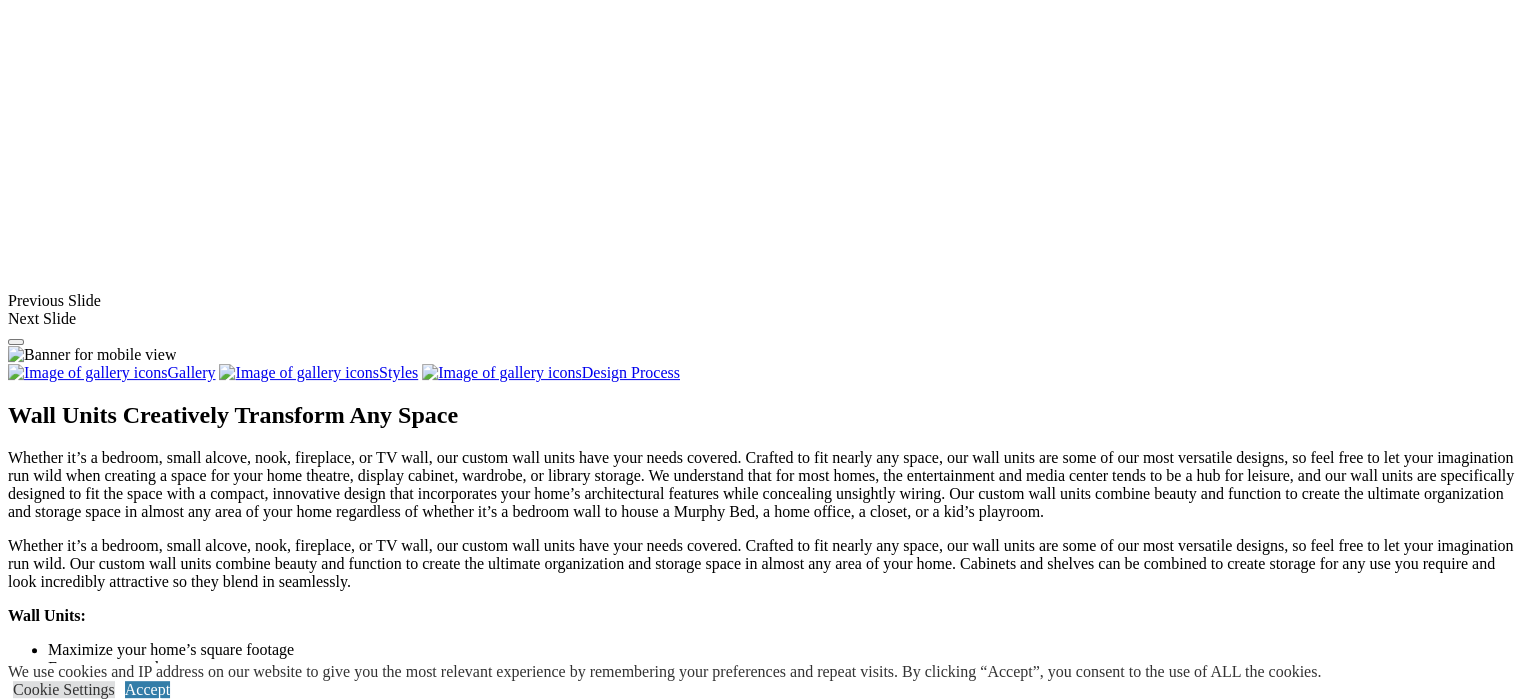 click at bounding box center (8, 36570) 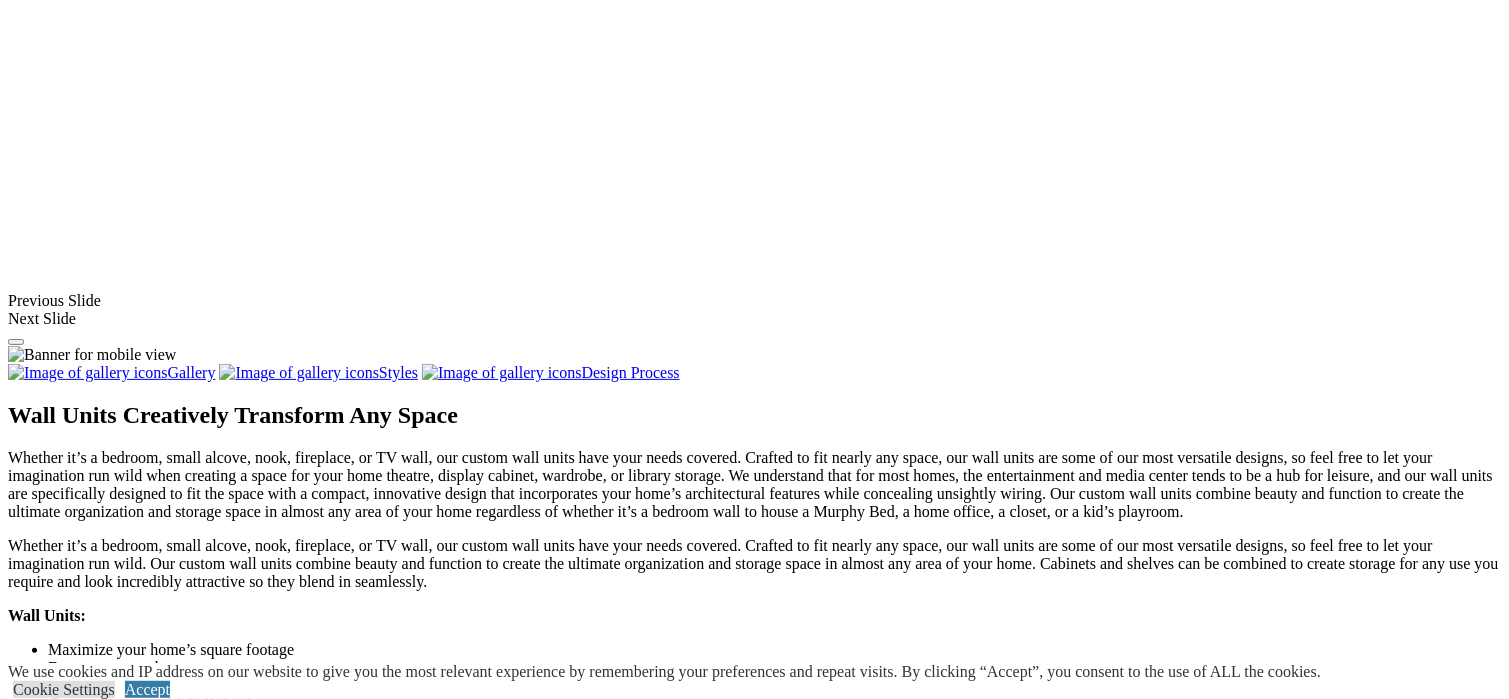 click at bounding box center (1048, 1321) 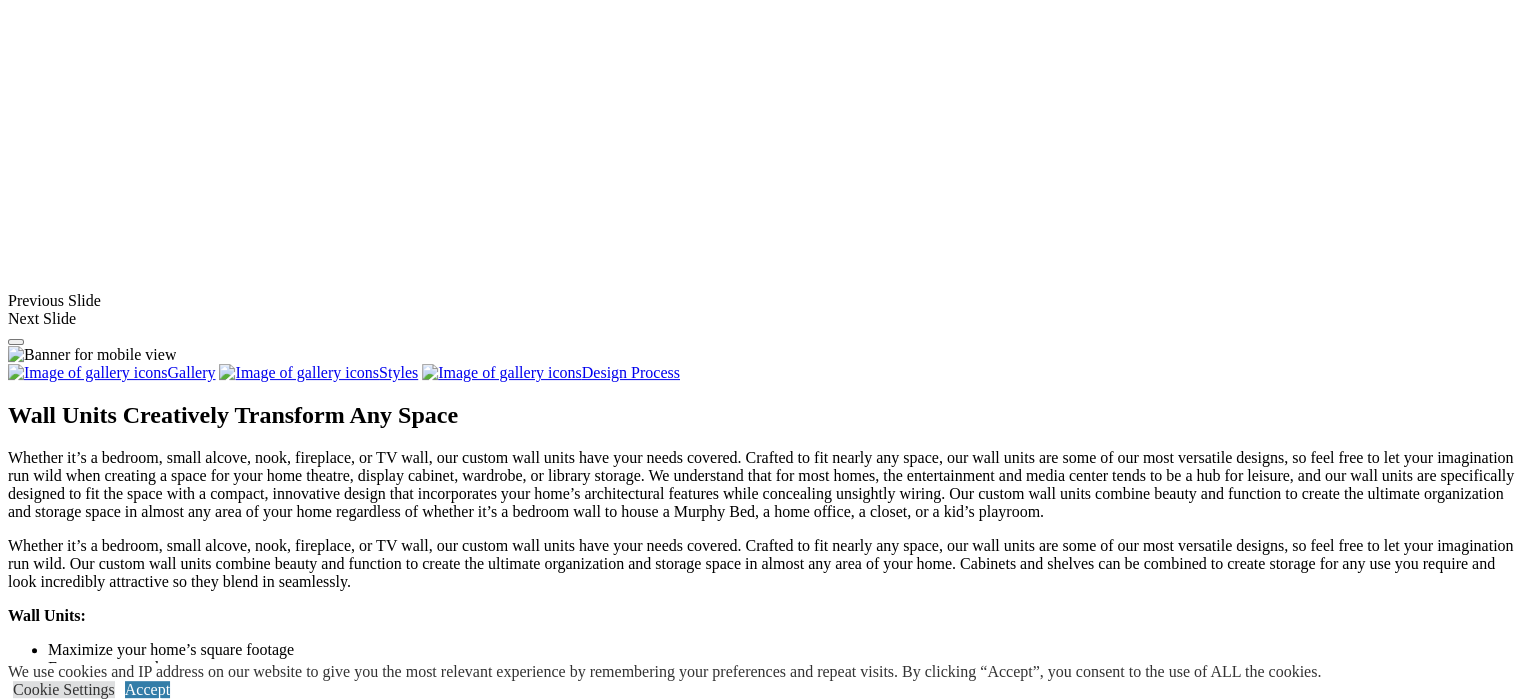 click at bounding box center [8, 36570] 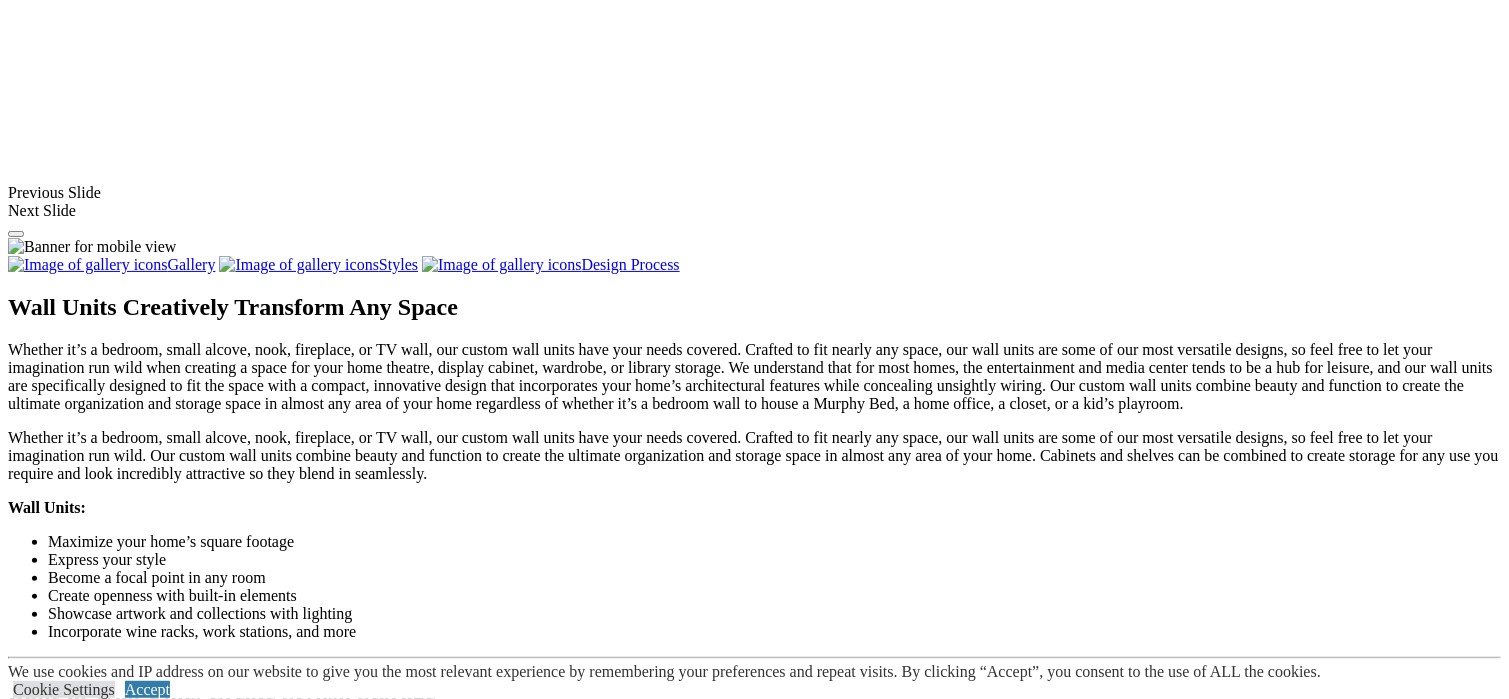 click on "Home Office" at bounding box center [90, -606] 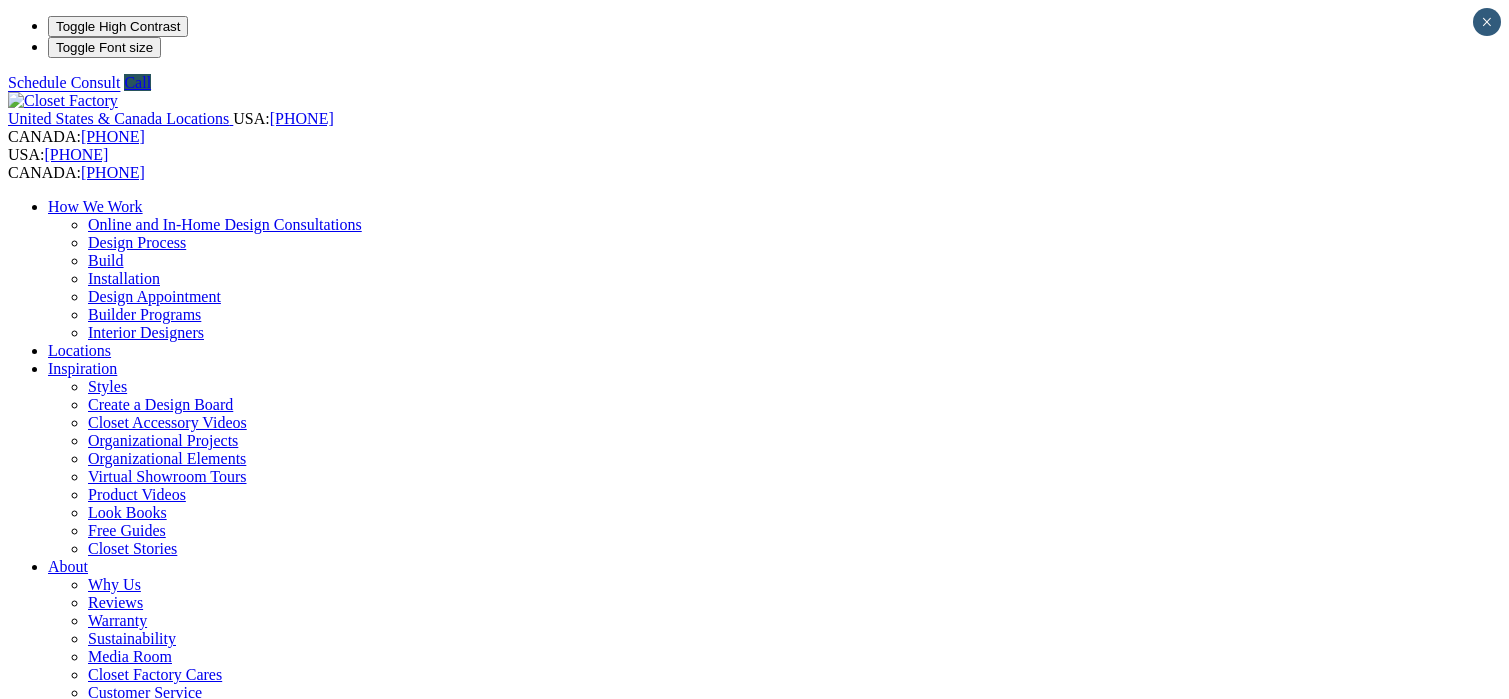 scroll, scrollTop: 0, scrollLeft: 0, axis: both 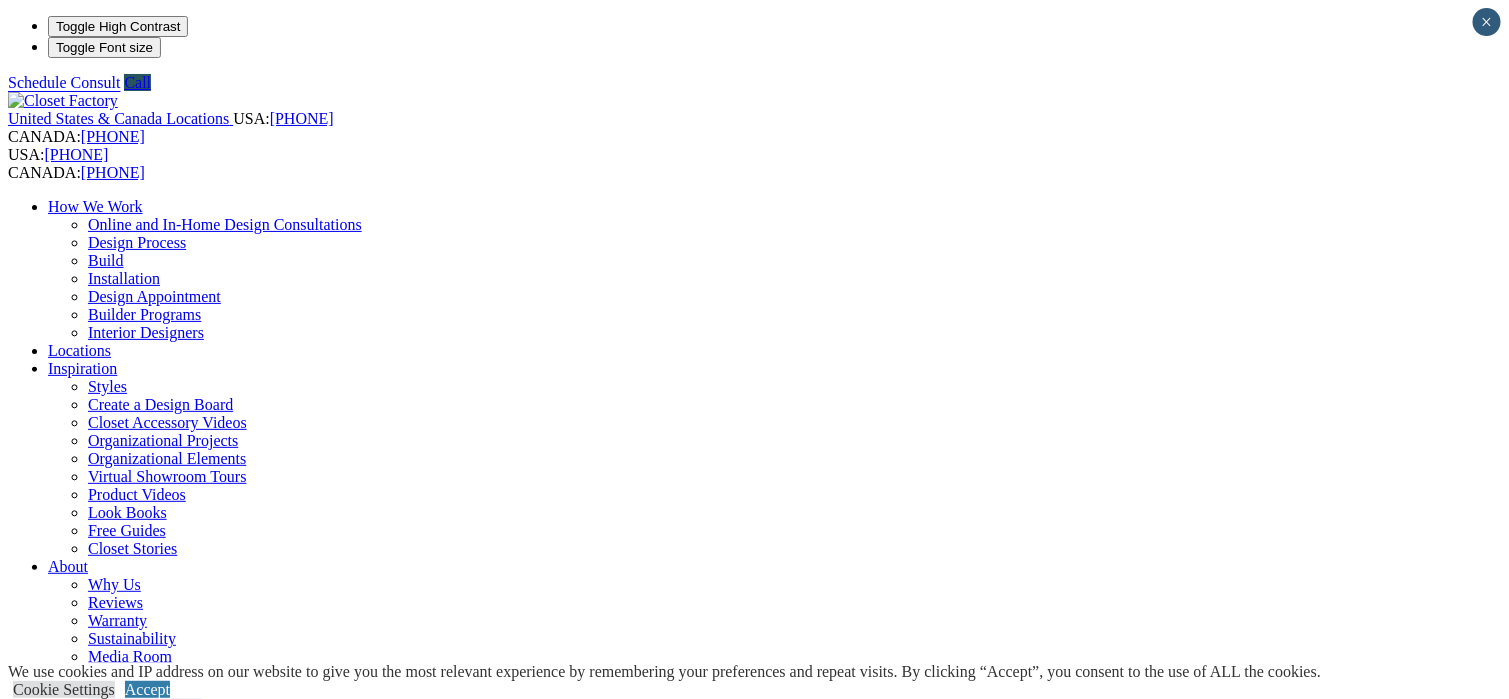 click on "Custom Closets" at bounding box center [98, 832] 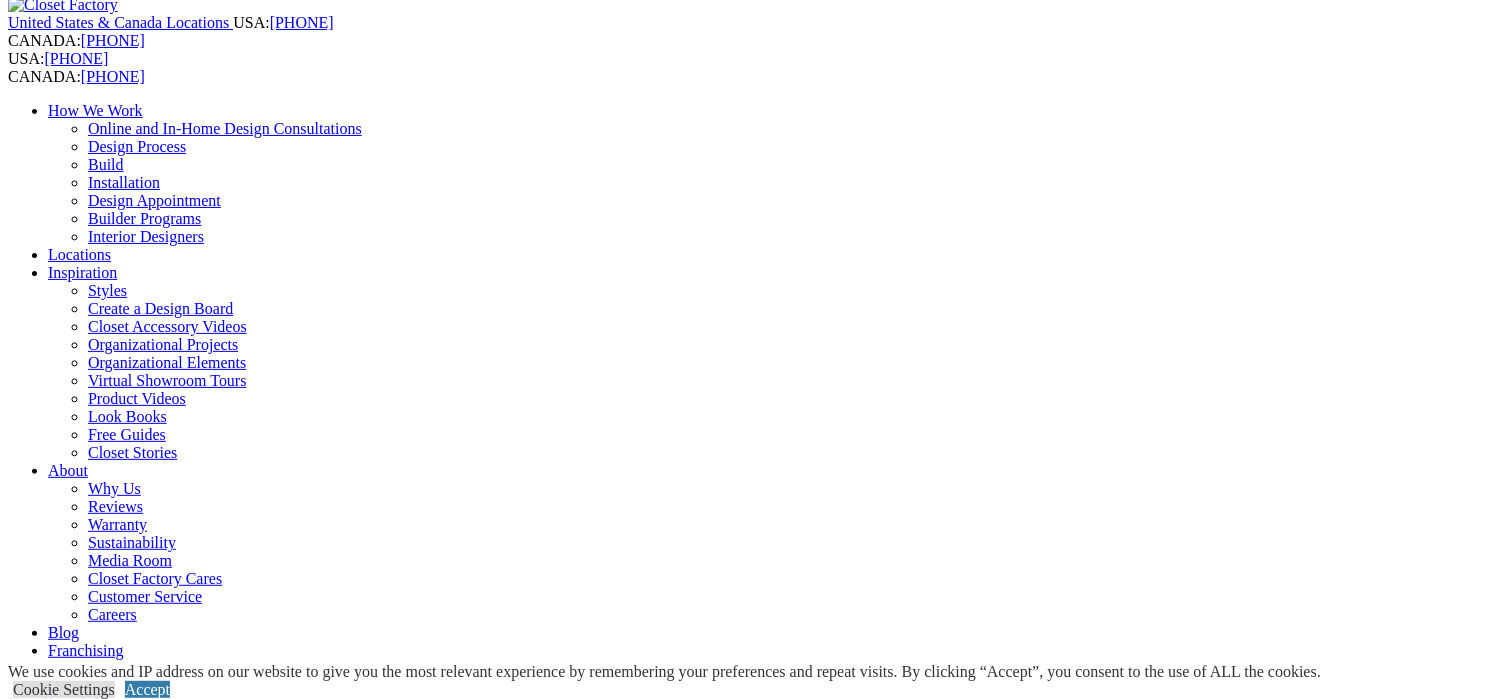 scroll, scrollTop: 296, scrollLeft: 0, axis: vertical 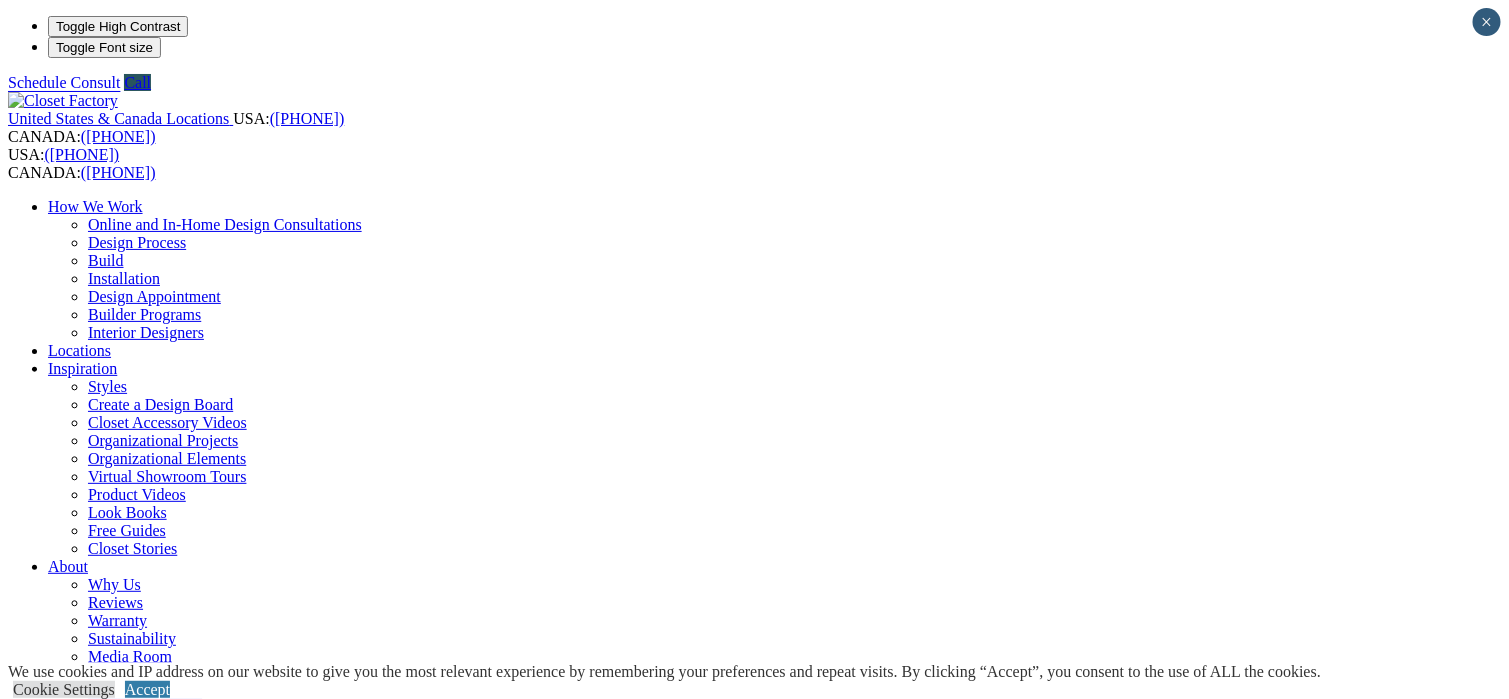 click at bounding box center (79, 1494) 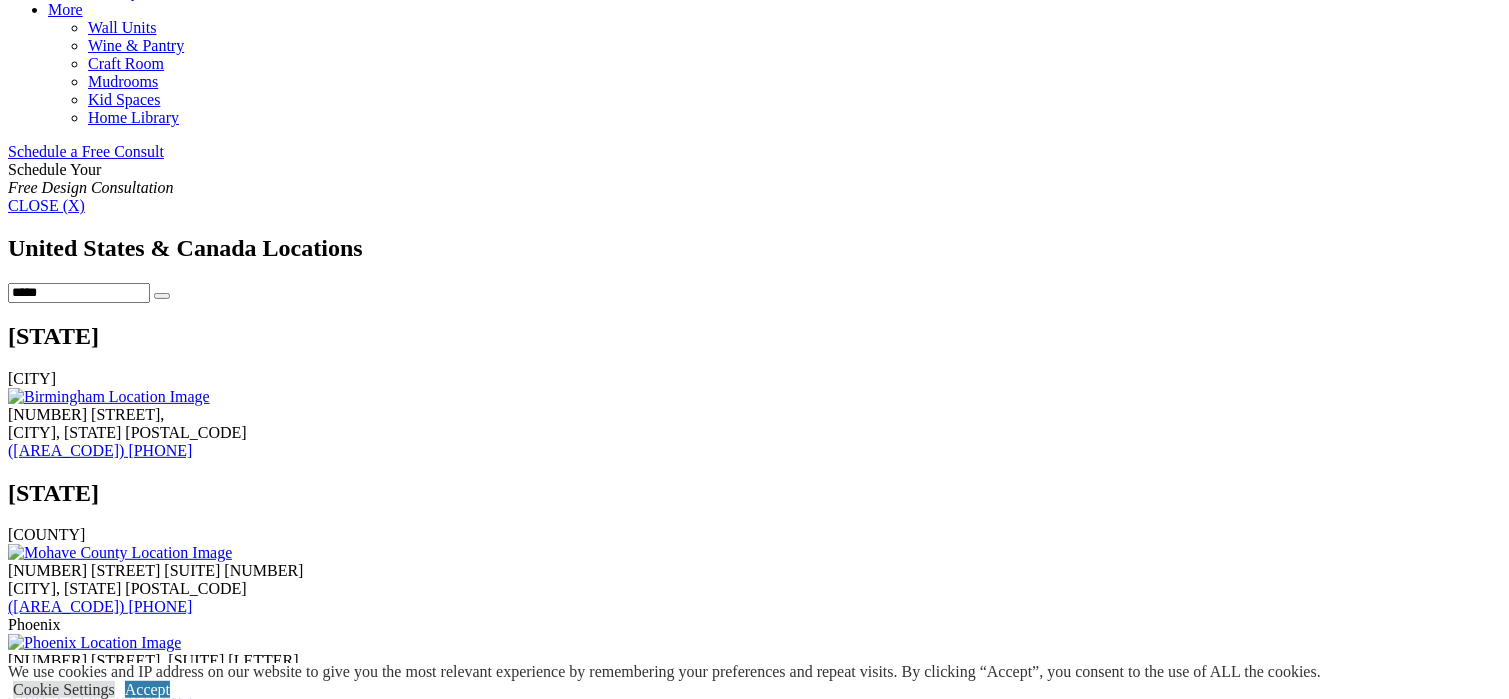 scroll, scrollTop: 1351, scrollLeft: 0, axis: vertical 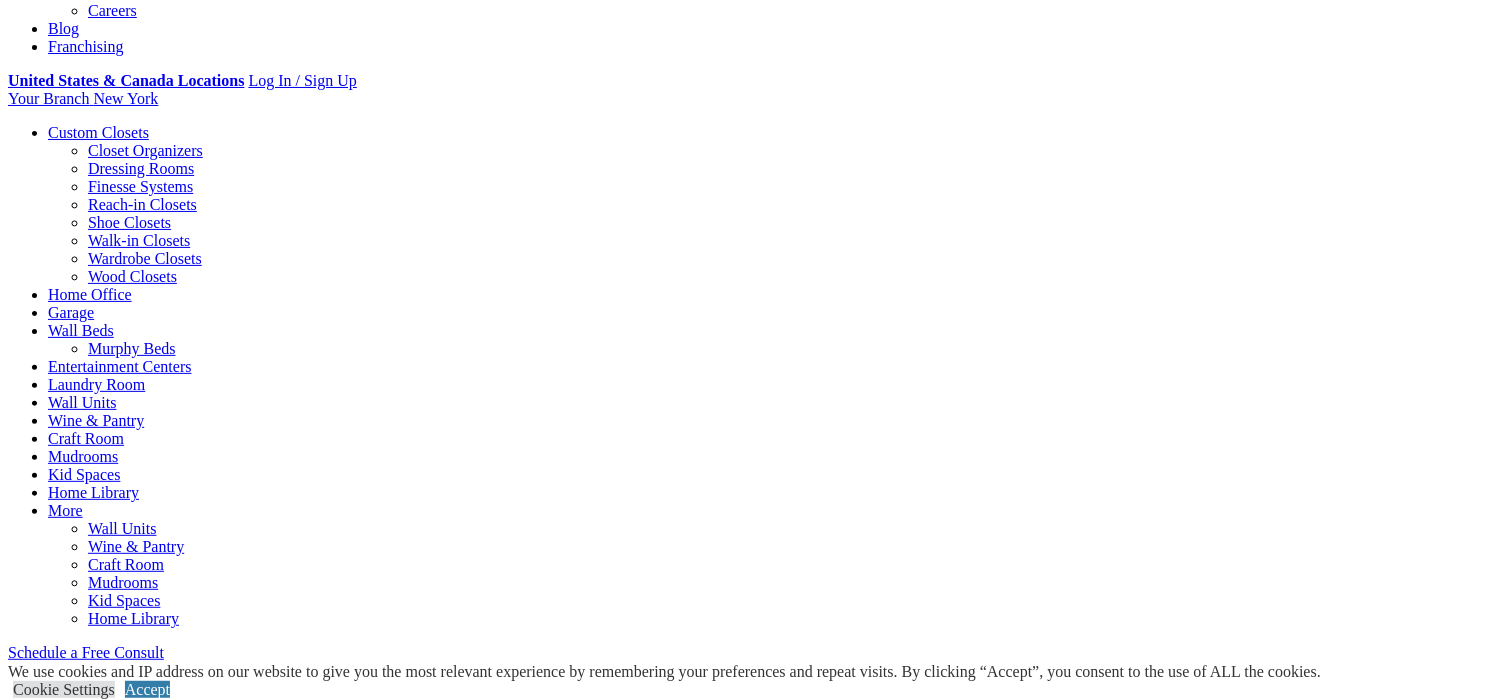 click on "Expand Gallery" at bounding box center (58, 8964) 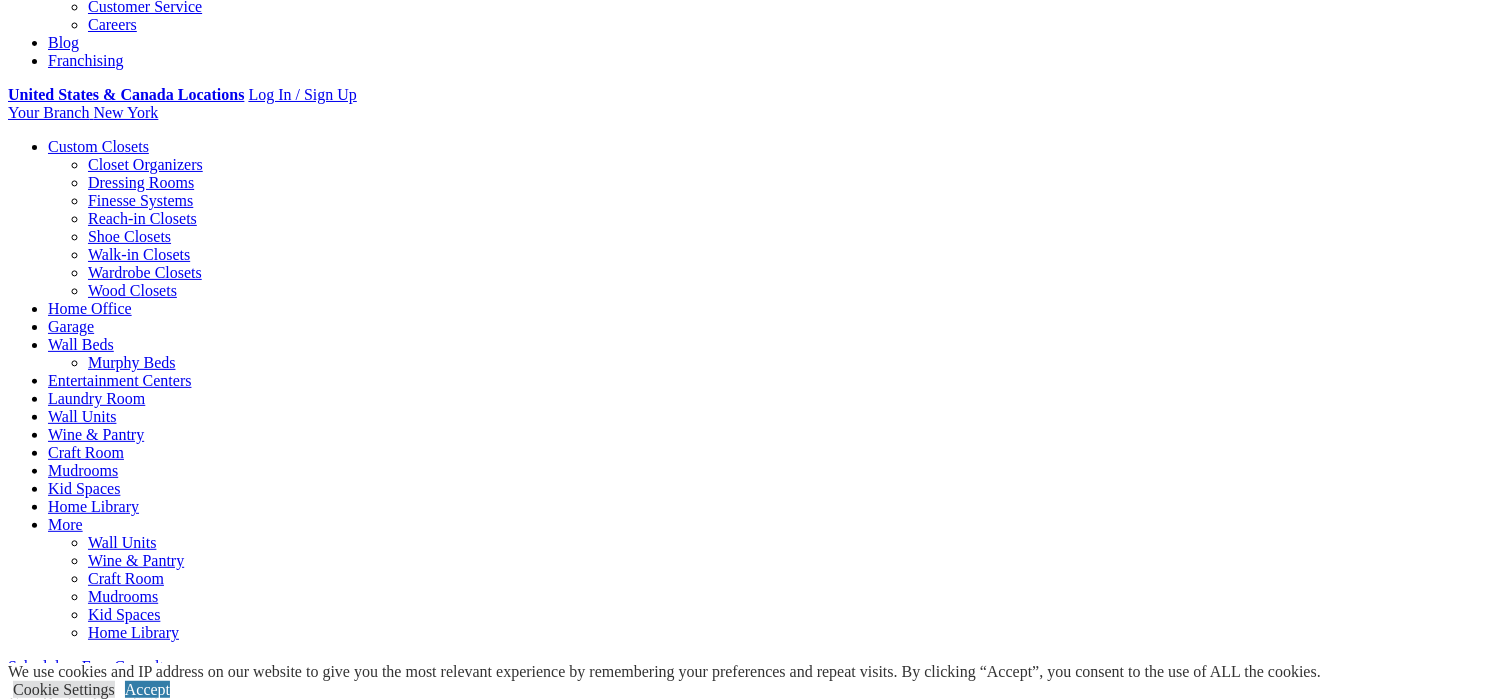 scroll, scrollTop: 500, scrollLeft: 0, axis: vertical 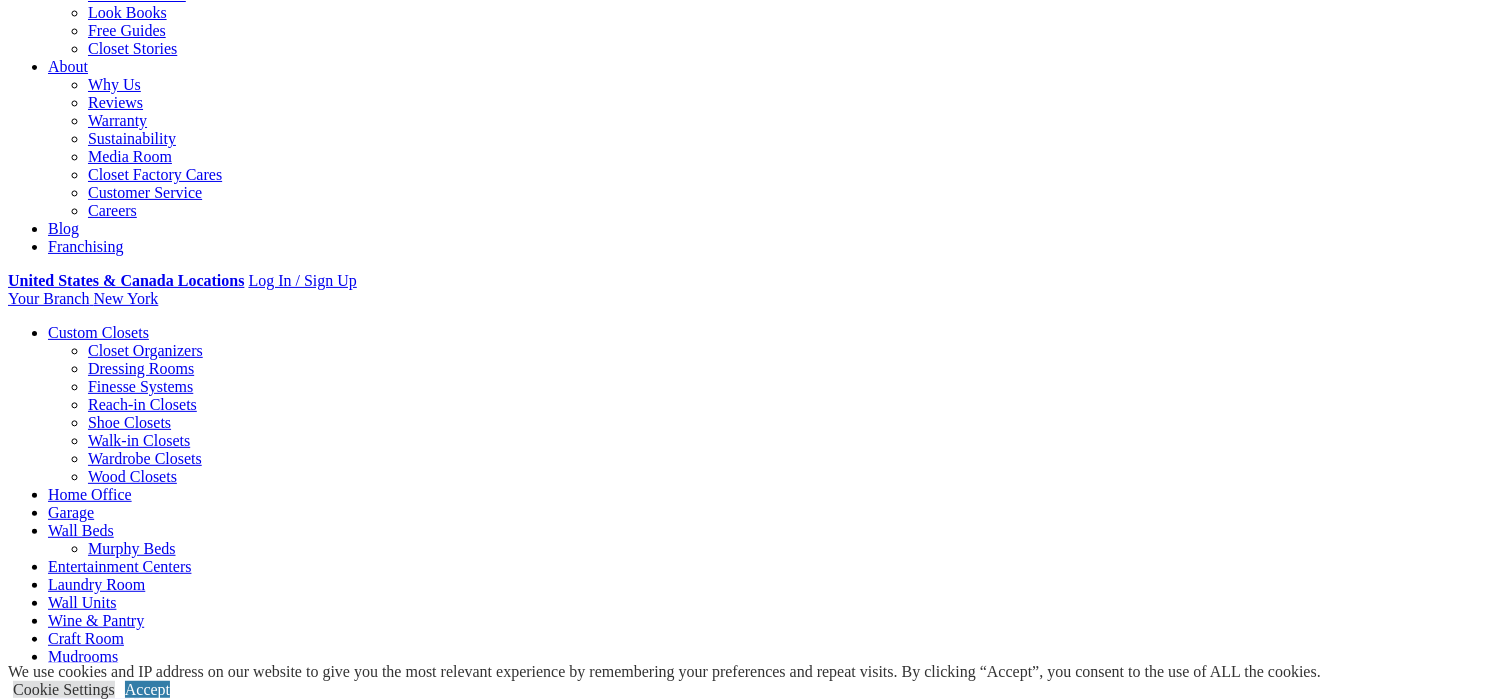 click at bounding box center [389, 9093] 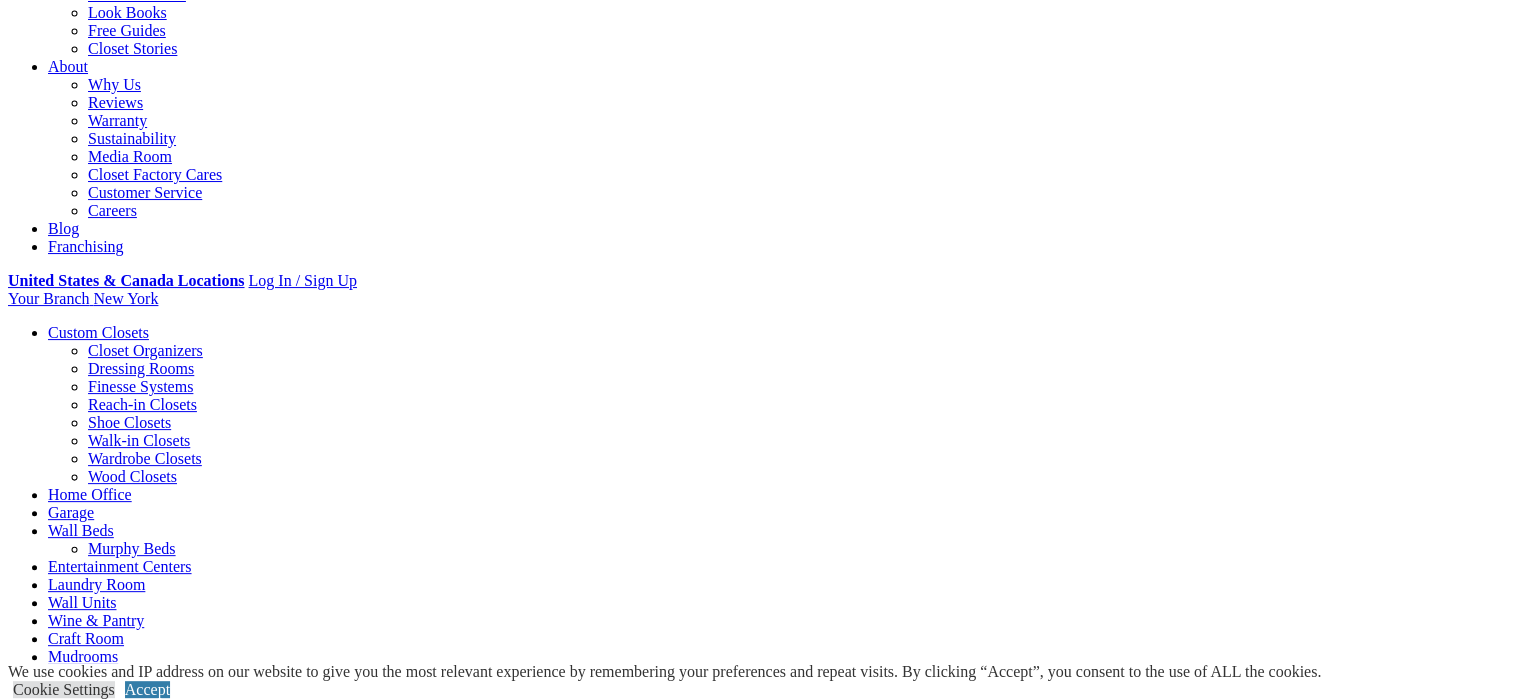 click at bounding box center [8, 25534] 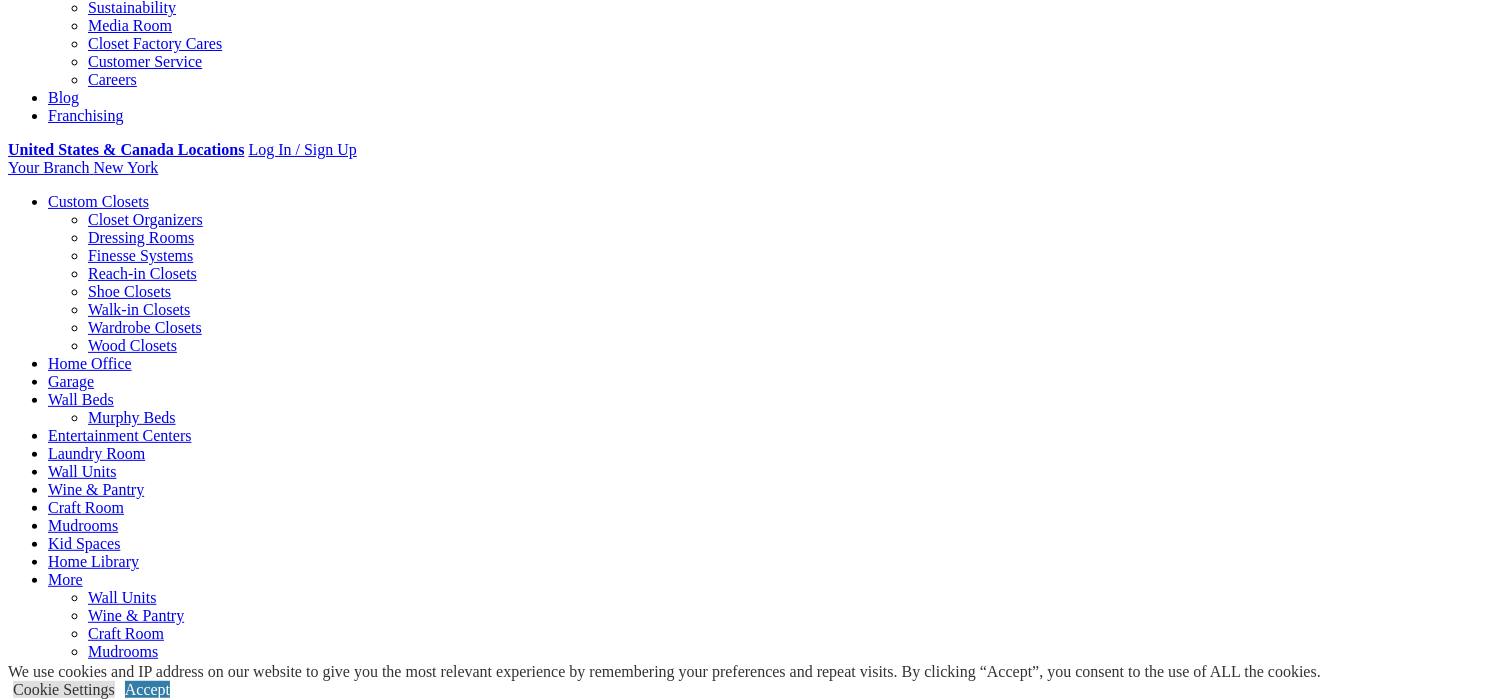 scroll, scrollTop: 700, scrollLeft: 0, axis: vertical 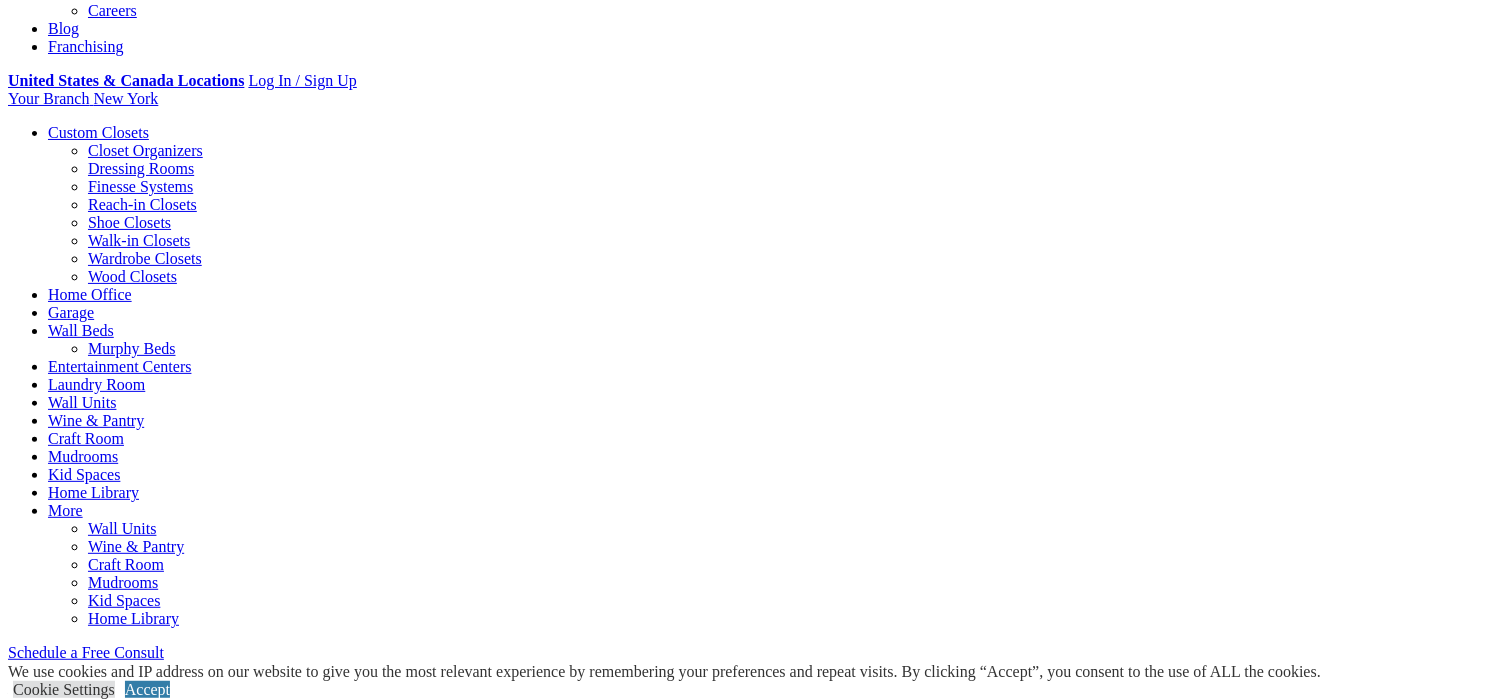 click at bounding box center (921, 8911) 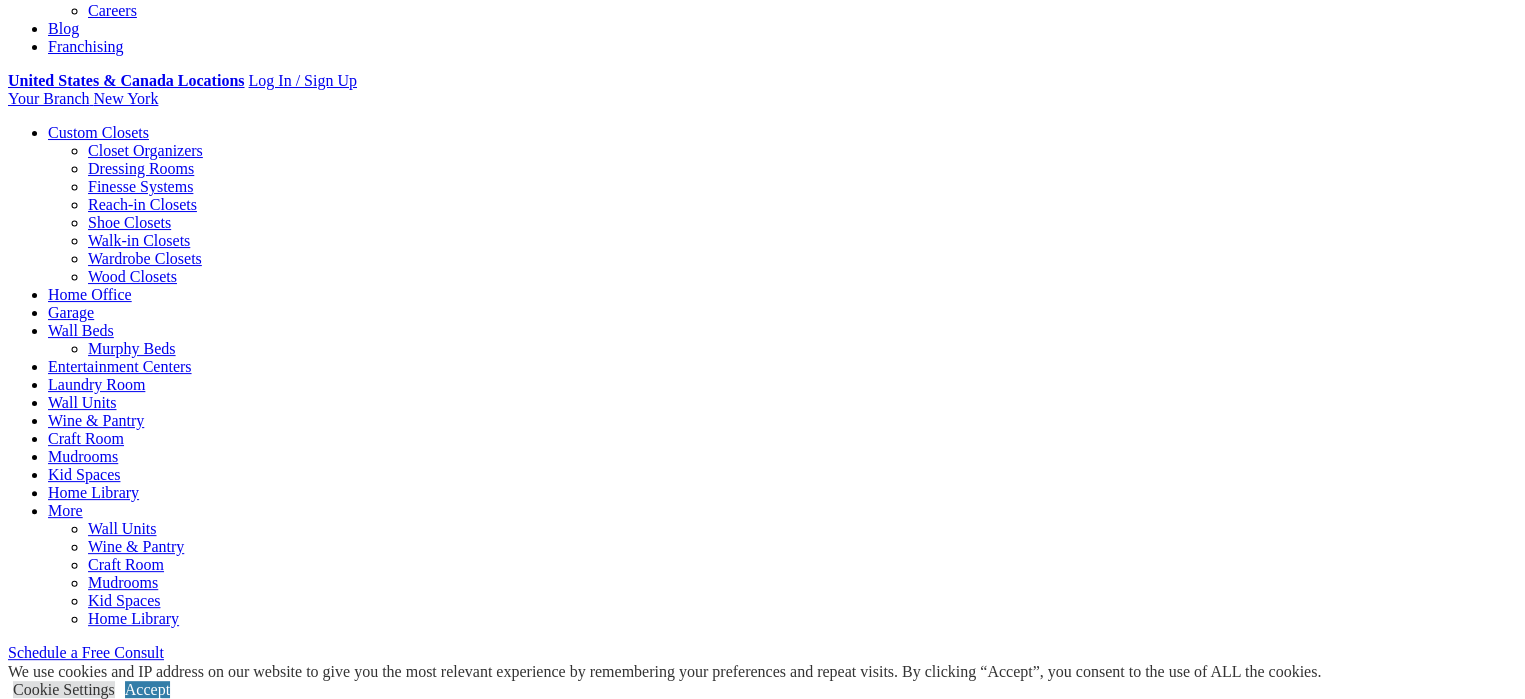 click at bounding box center (8, 25334) 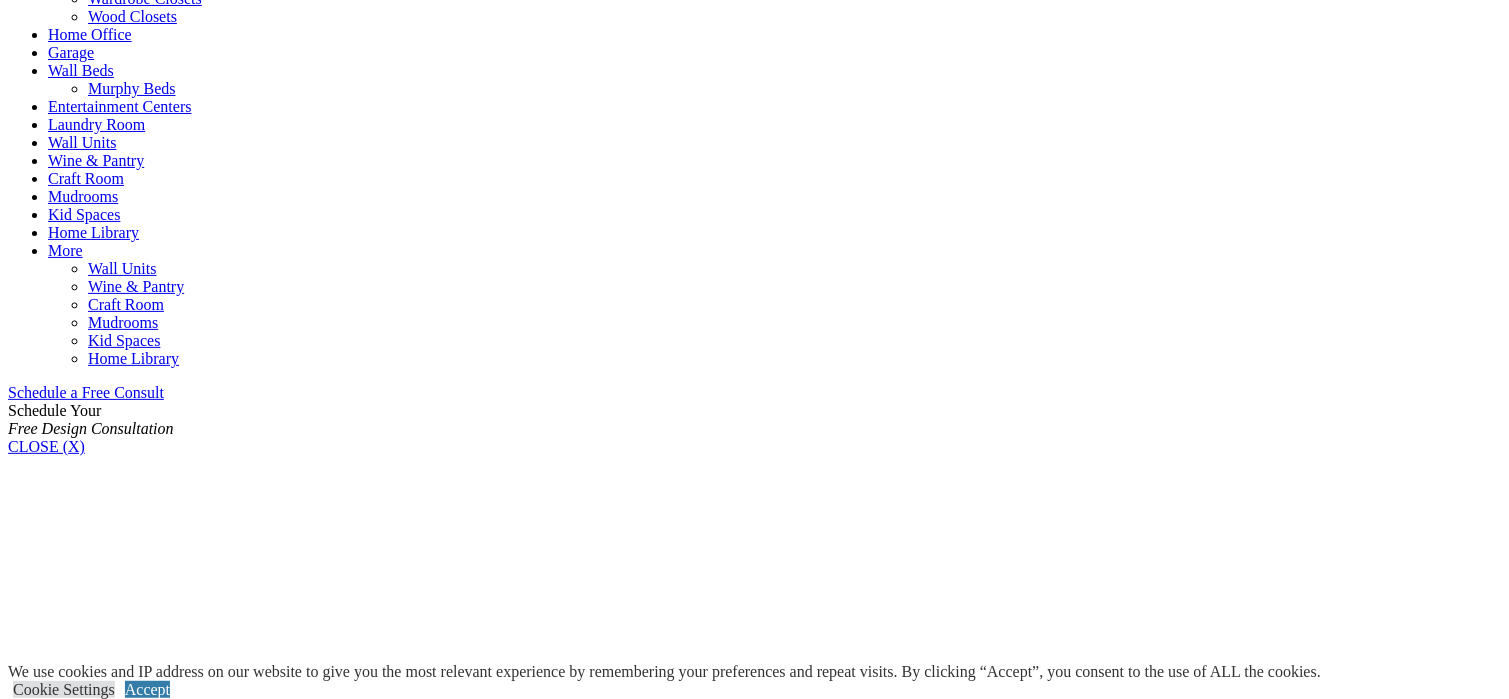 scroll, scrollTop: 1000, scrollLeft: 0, axis: vertical 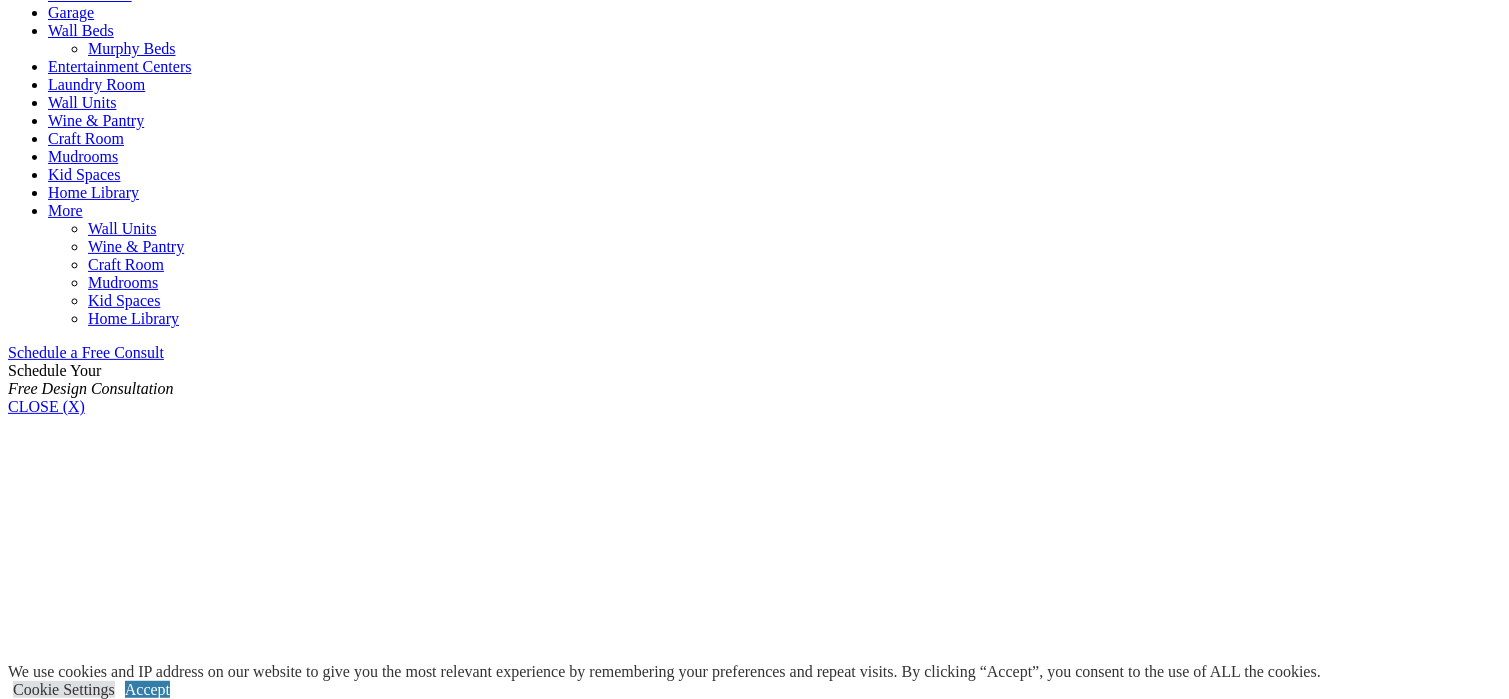 click at bounding box center (1015, 8629) 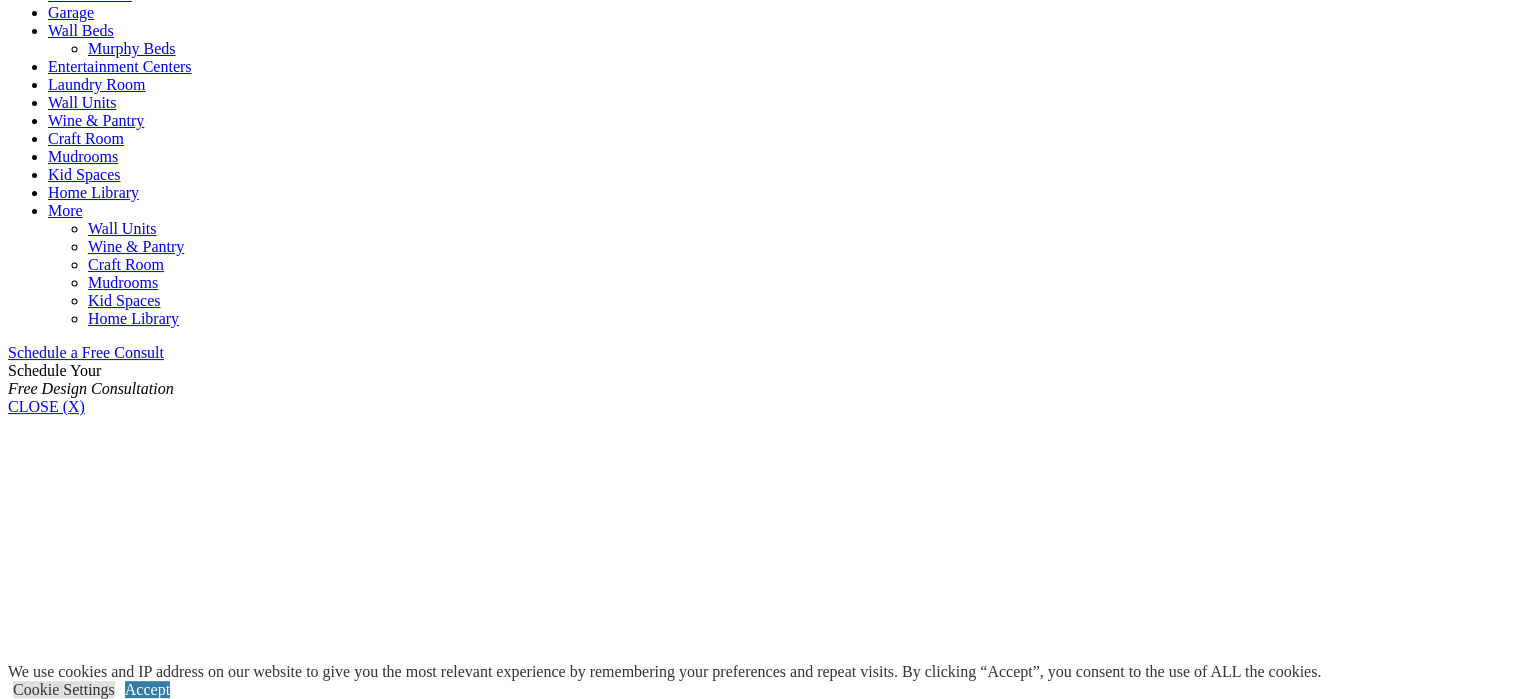 click at bounding box center (8, 25034) 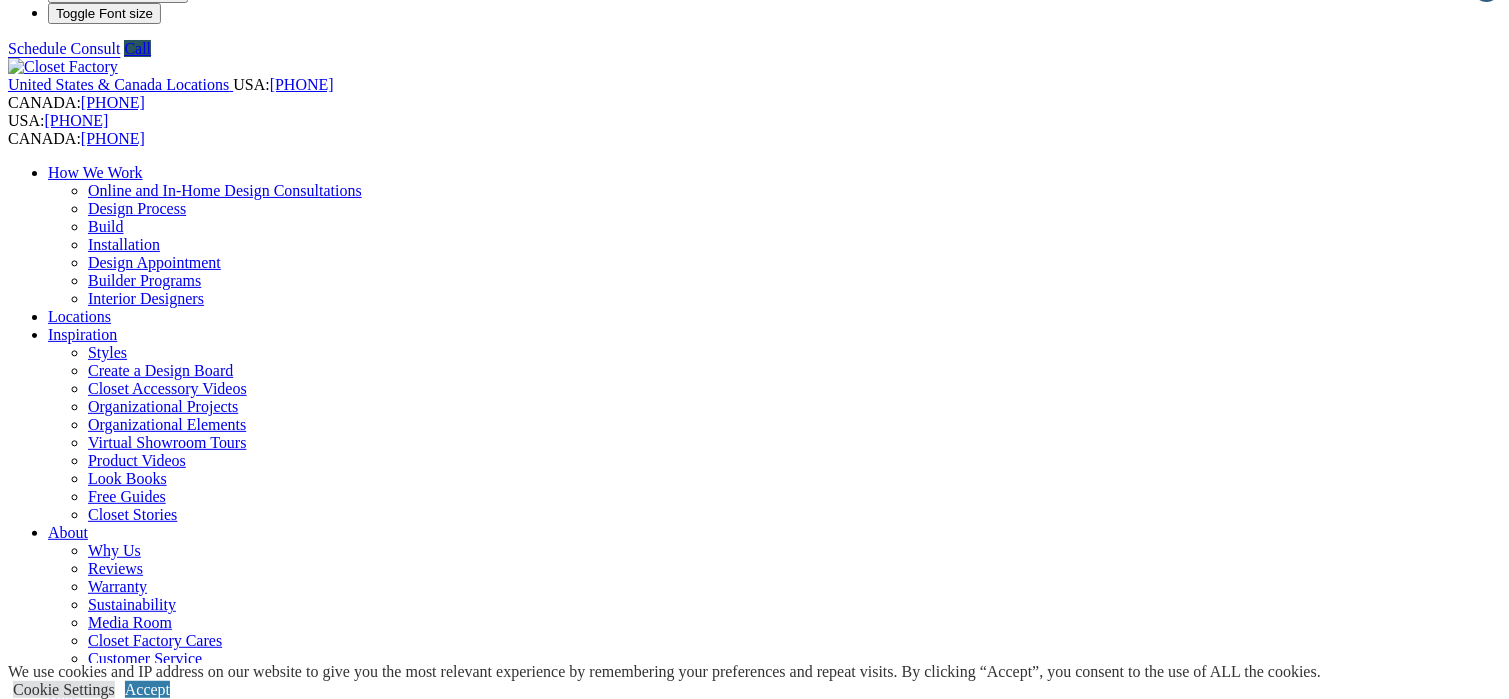 scroll, scrollTop: 0, scrollLeft: 0, axis: both 